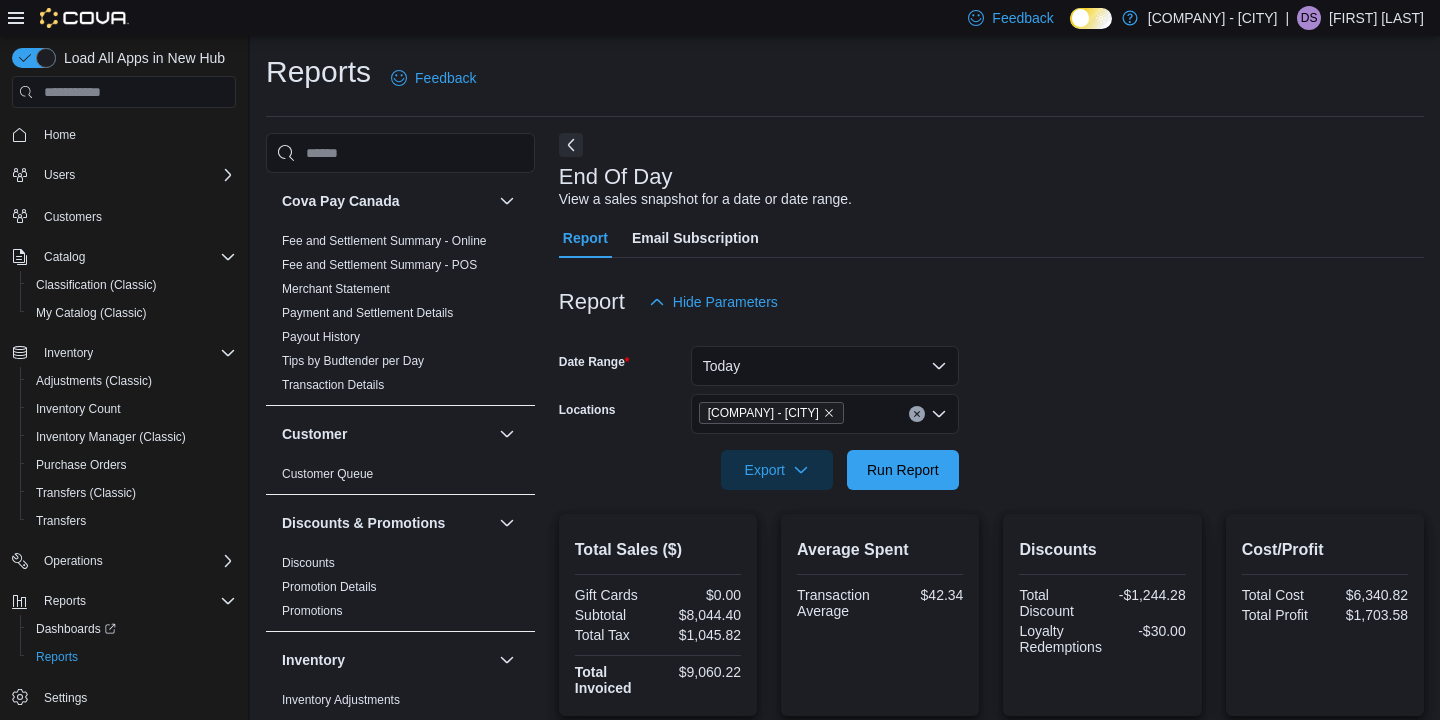 scroll, scrollTop: 359, scrollLeft: 0, axis: vertical 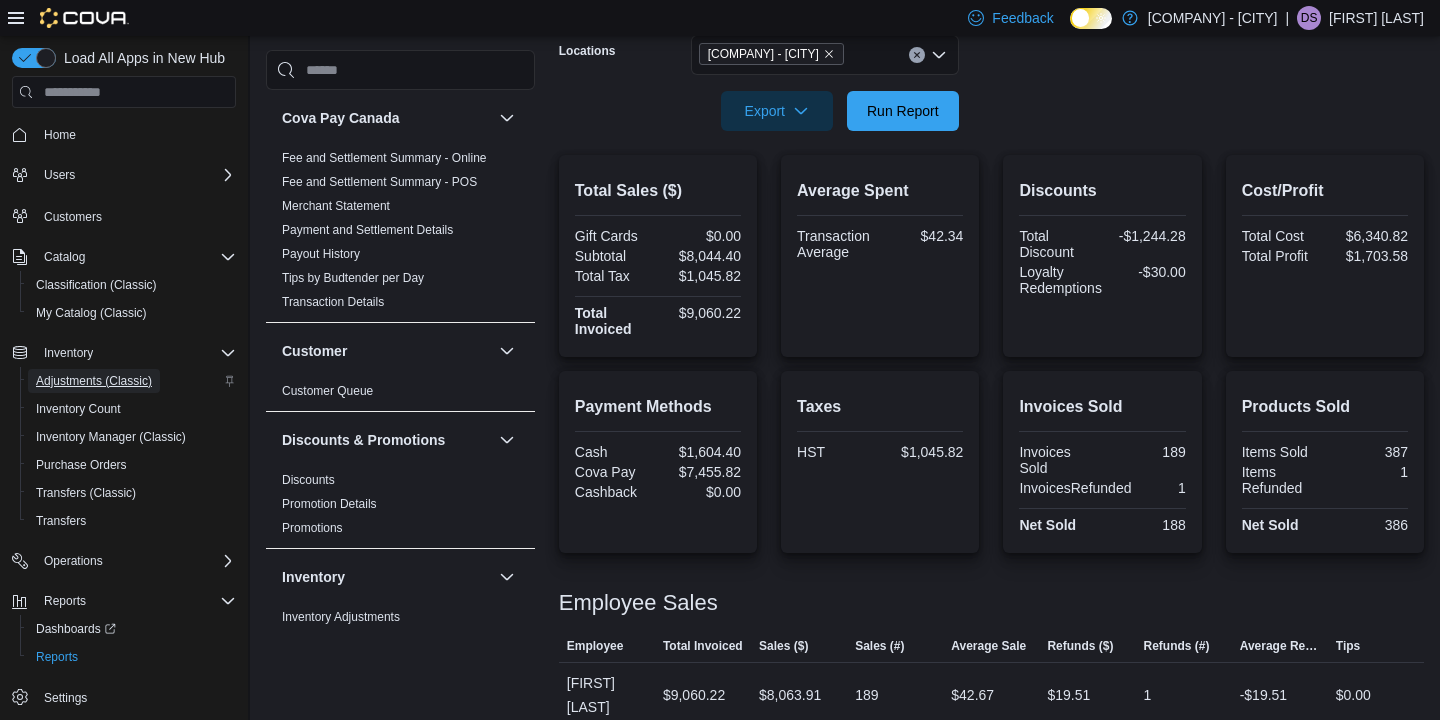 click on "Adjustments (Classic)" at bounding box center (94, 381) 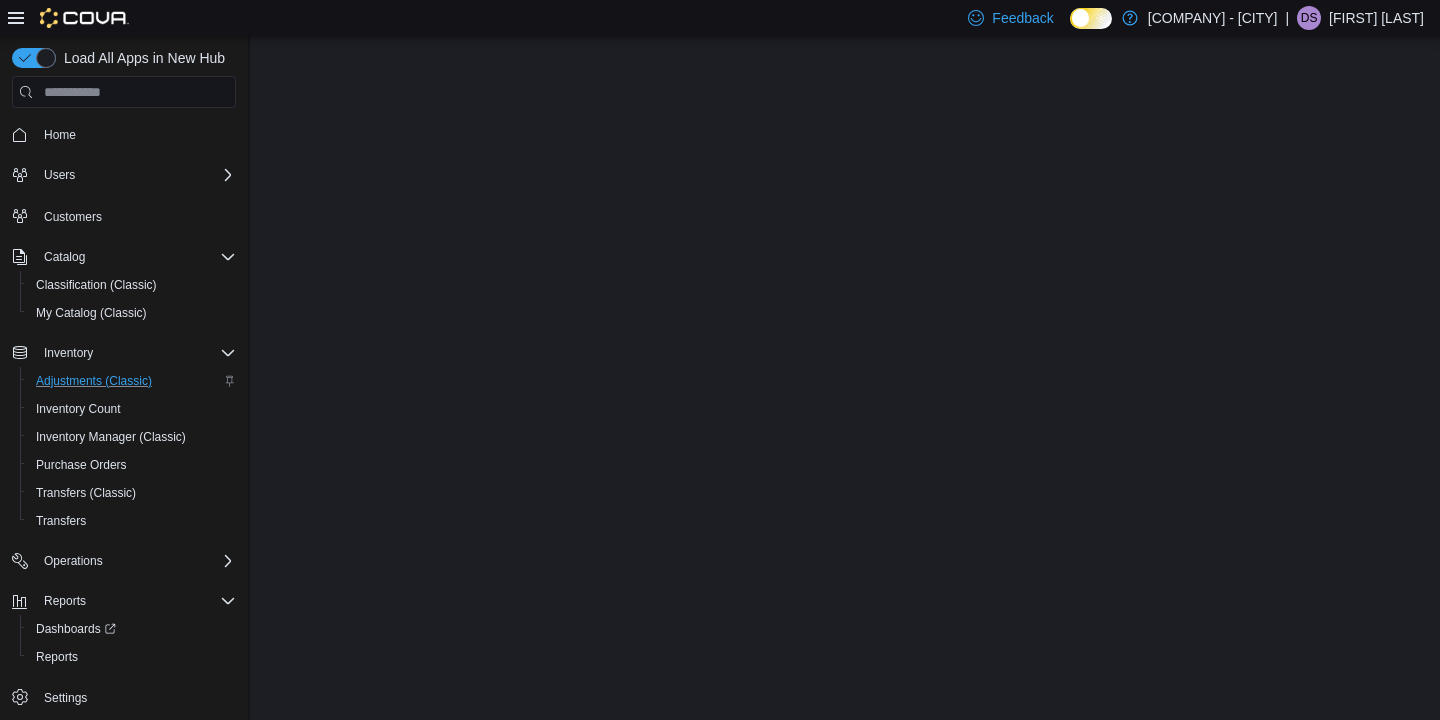scroll, scrollTop: 0, scrollLeft: 0, axis: both 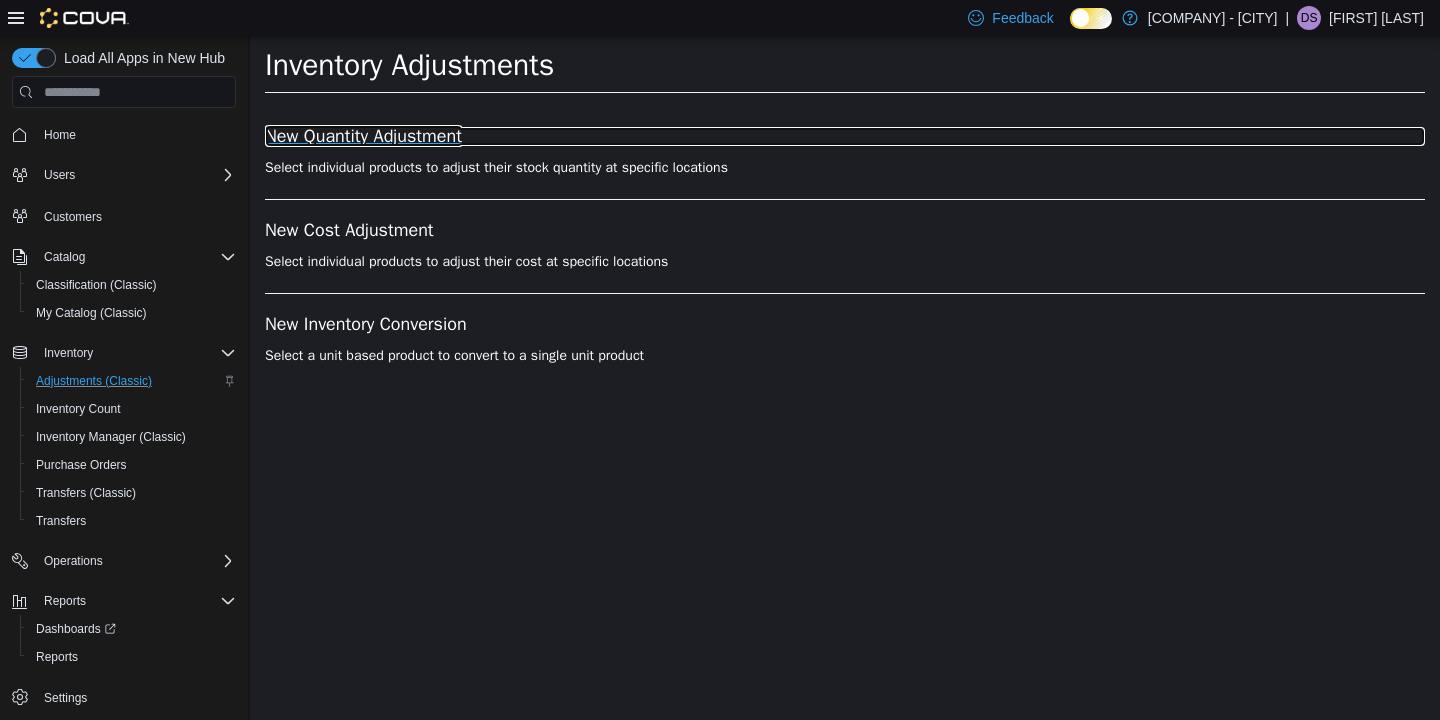 click on "New Quantity Adjustment" at bounding box center (845, 137) 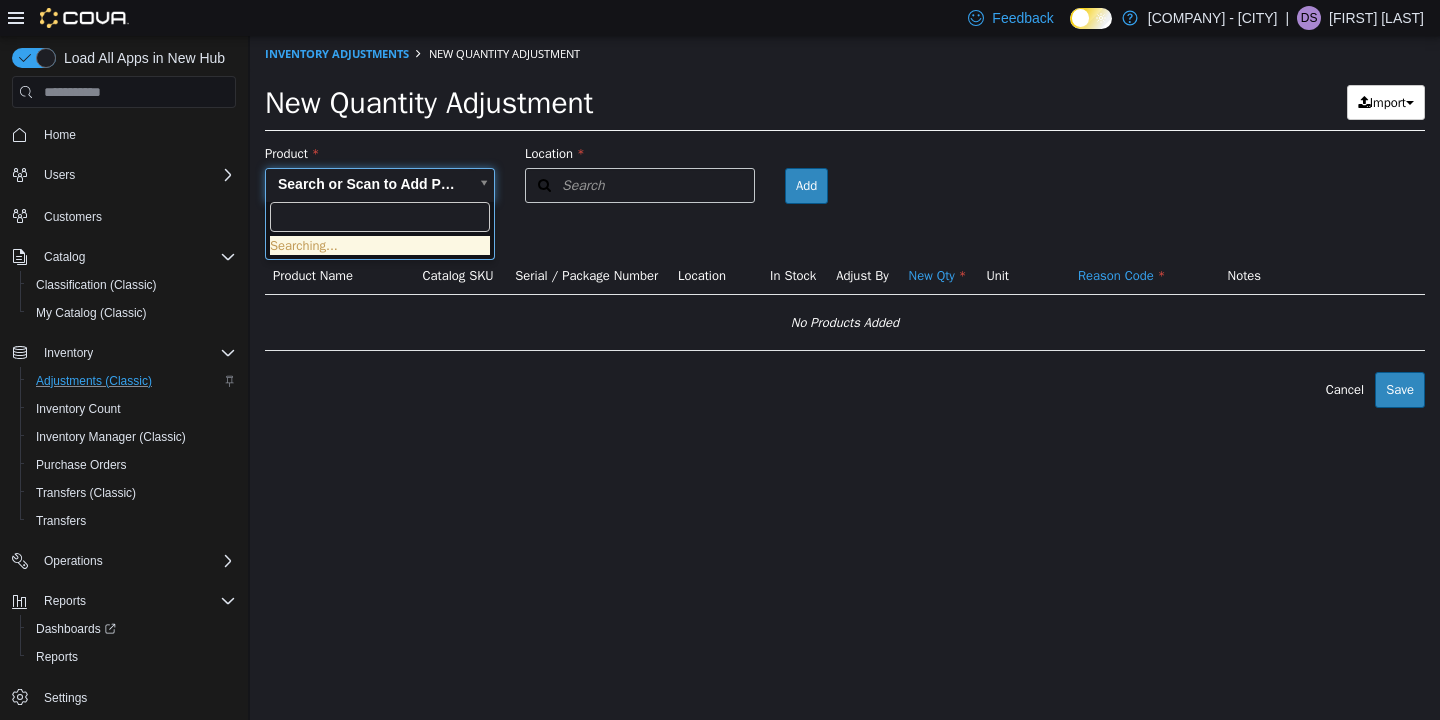 click on "×
Inventory Adjustments
New Quantity Adjustment
New Quantity Adjustment
Import  Inventory Export (.CSV) Package List (.TXT)
Product     Search or Scan to Add Product     Location Search Type 3 or more characters or browse       [COMPANY] - [CITY]     (2)         Broadway             [COMPANY] - [CITY]         Room   Add Products  ( 0 ) Product Name Catalog SKU Serial / Package Number Location In Stock Adjust By New Qty Unit Reason Code Notes No Products Added Error saving adjustment please resolve the errors above. Cancel Save
Searching..." at bounding box center [845, 222] 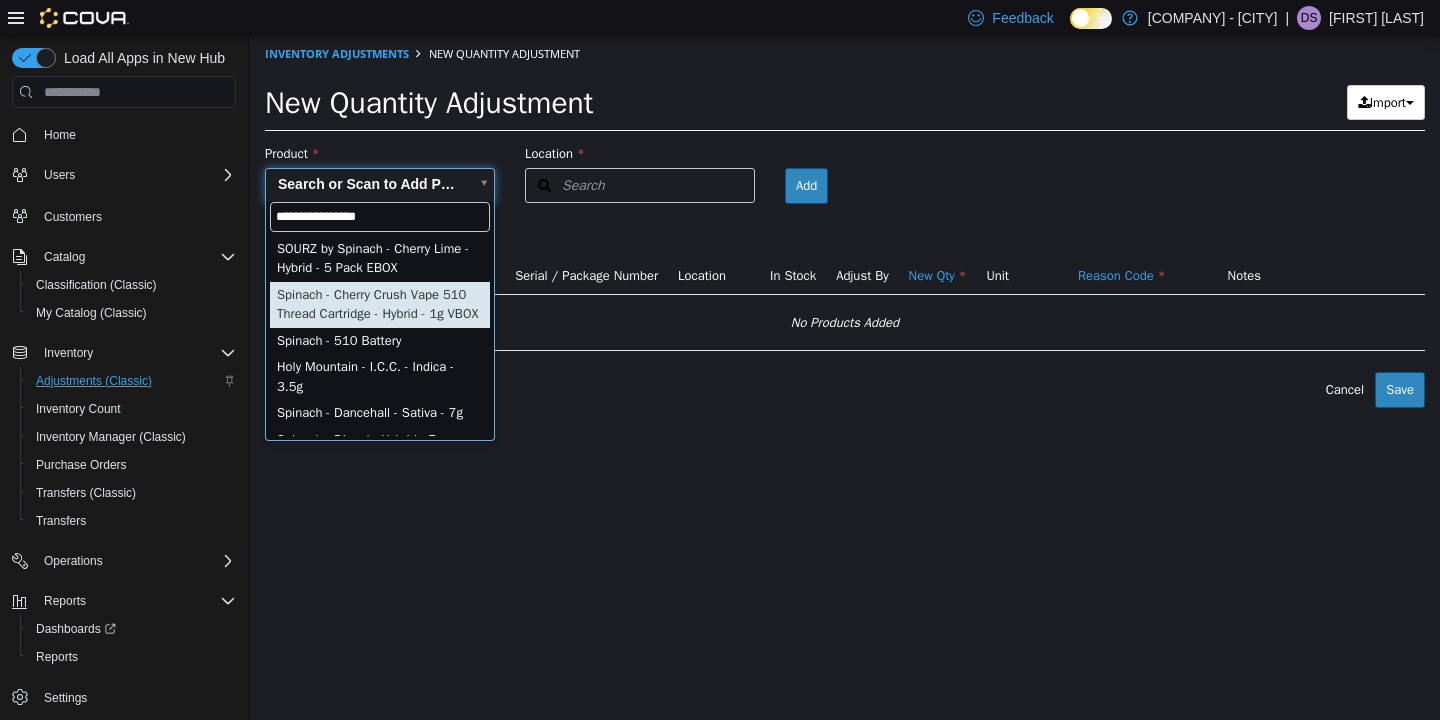 type on "**********" 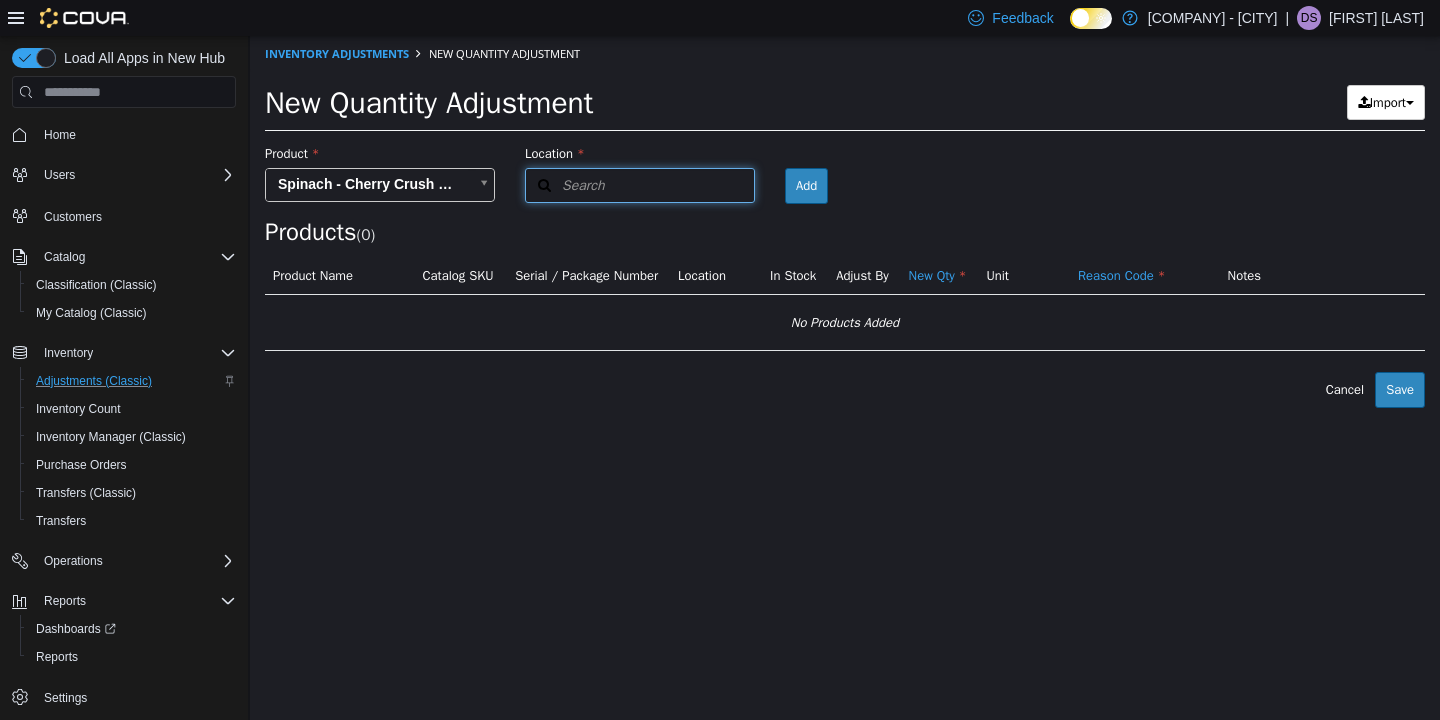 click on "Search" at bounding box center (565, 185) 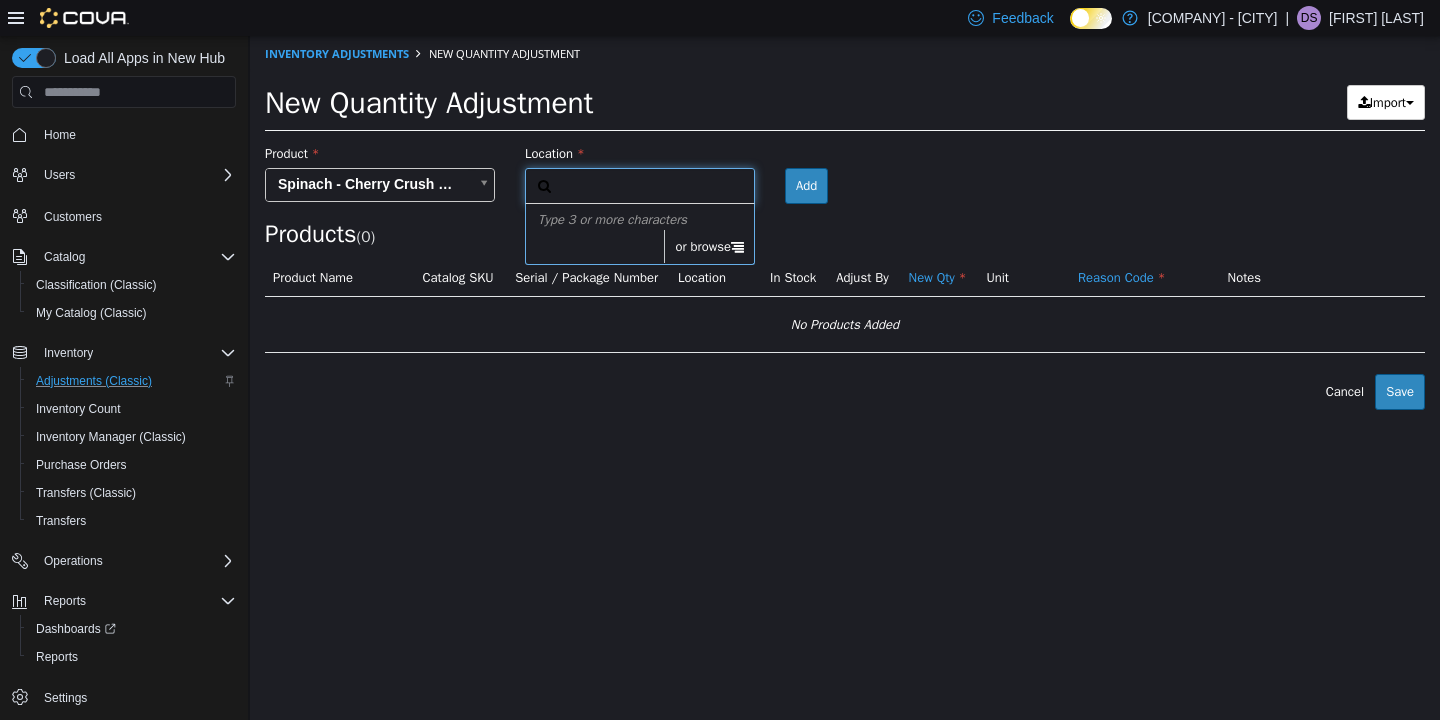 click on "or browse" at bounding box center [709, 247] 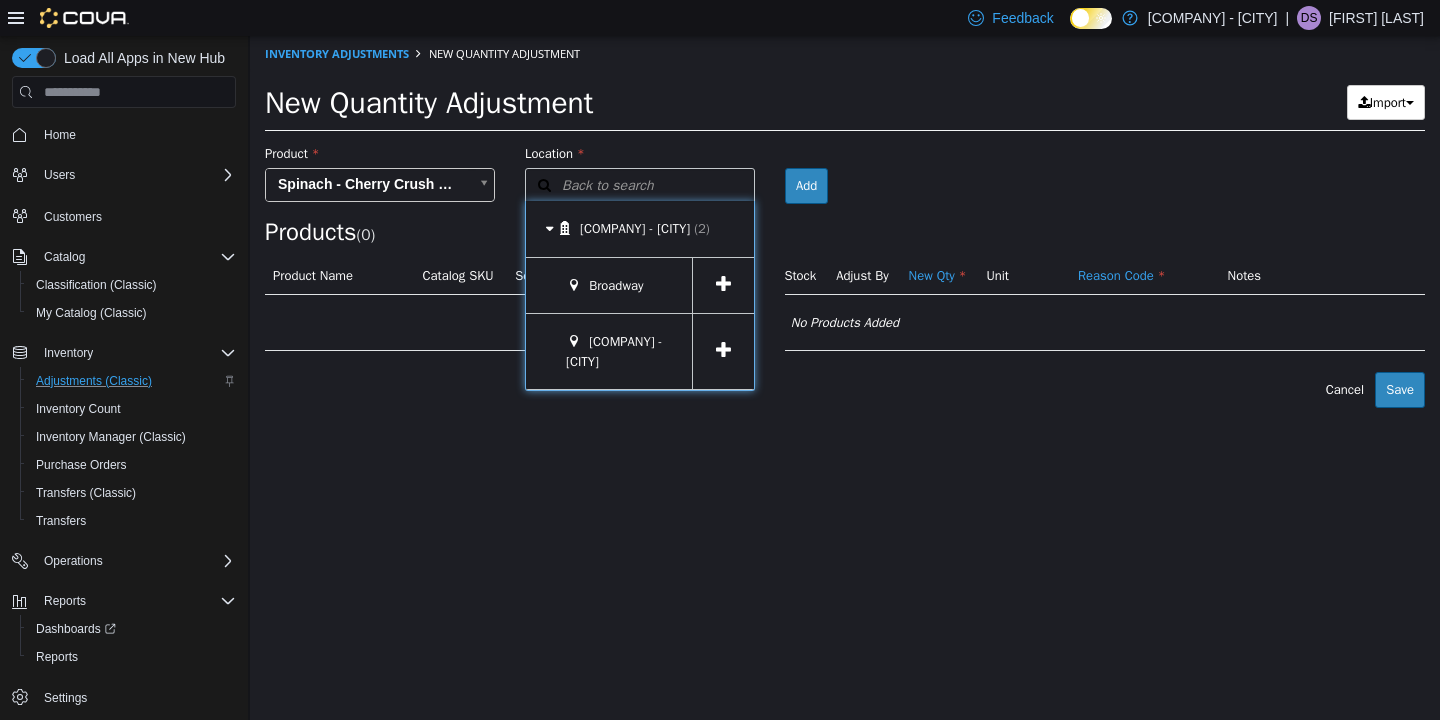 click at bounding box center (723, 350) 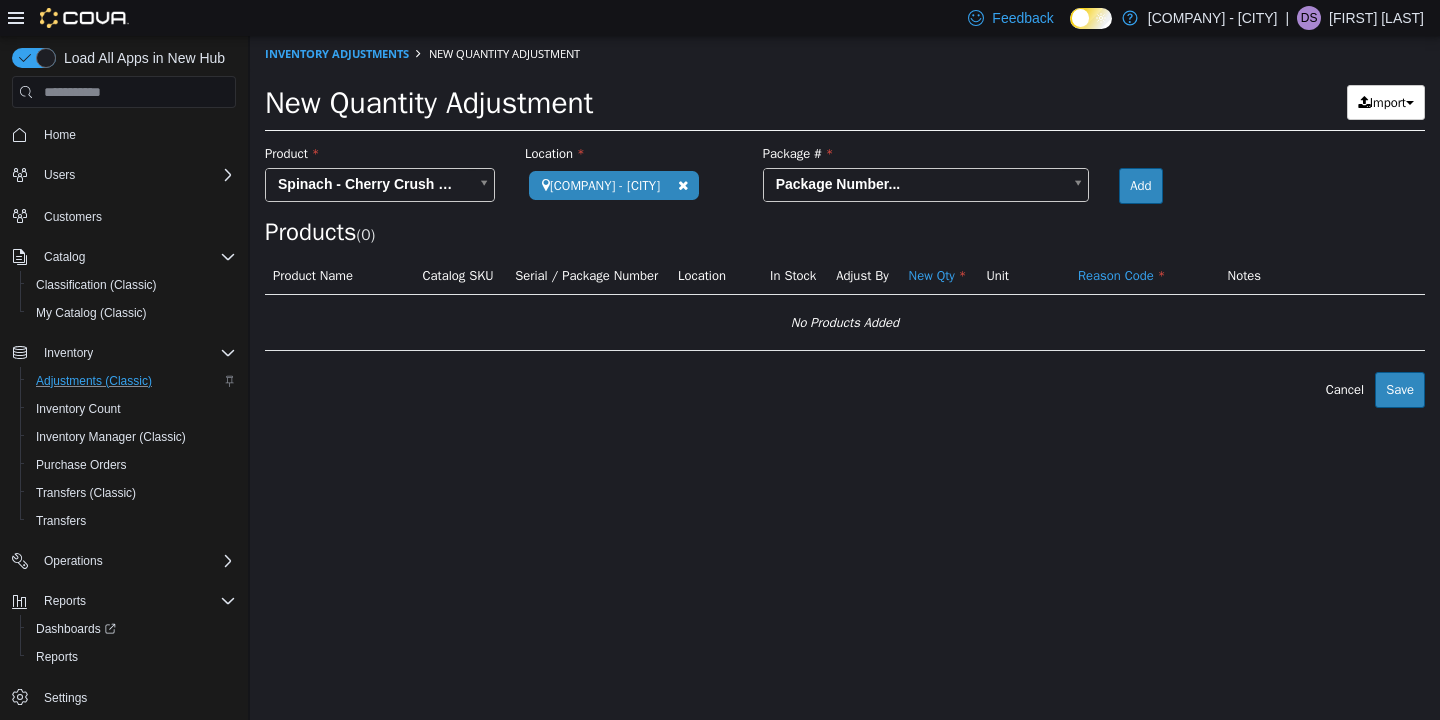 click on "**********" at bounding box center [845, 222] 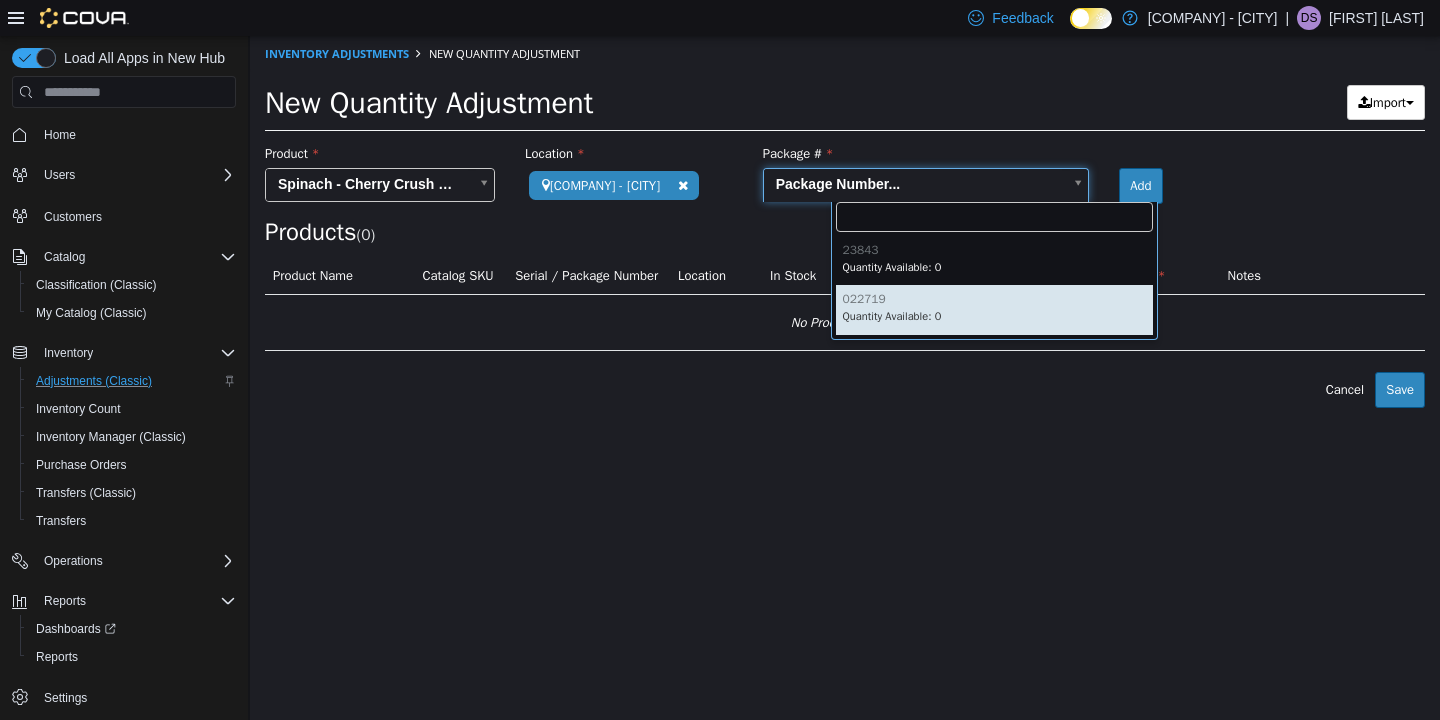 type on "******" 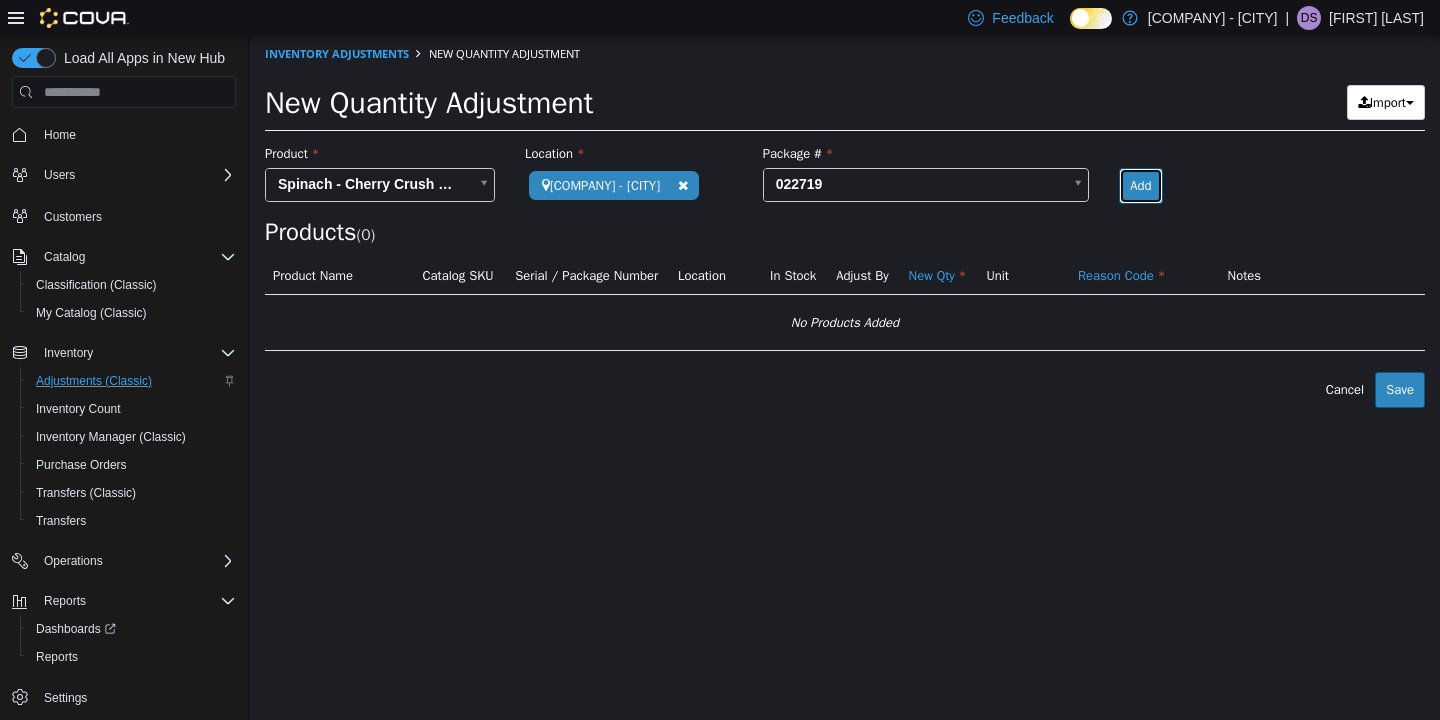click on "Add" at bounding box center [1140, 186] 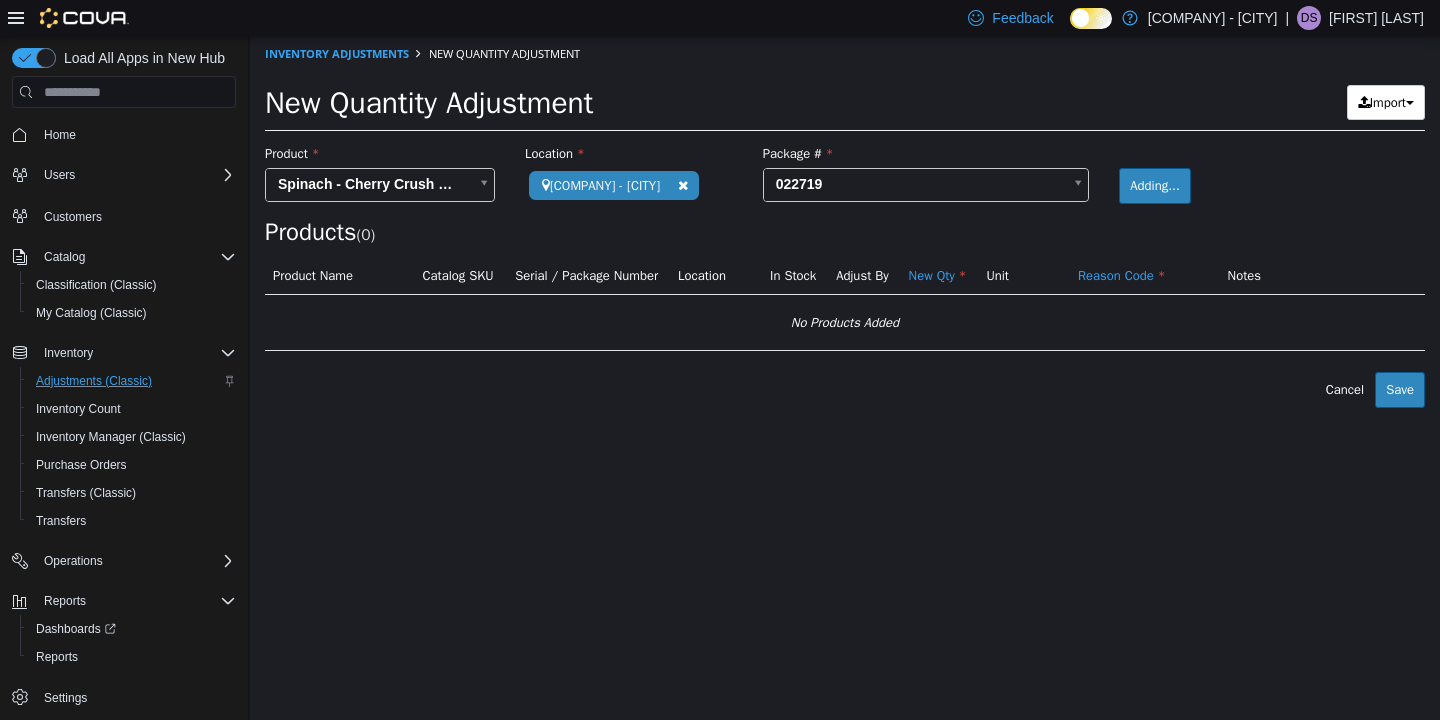 type 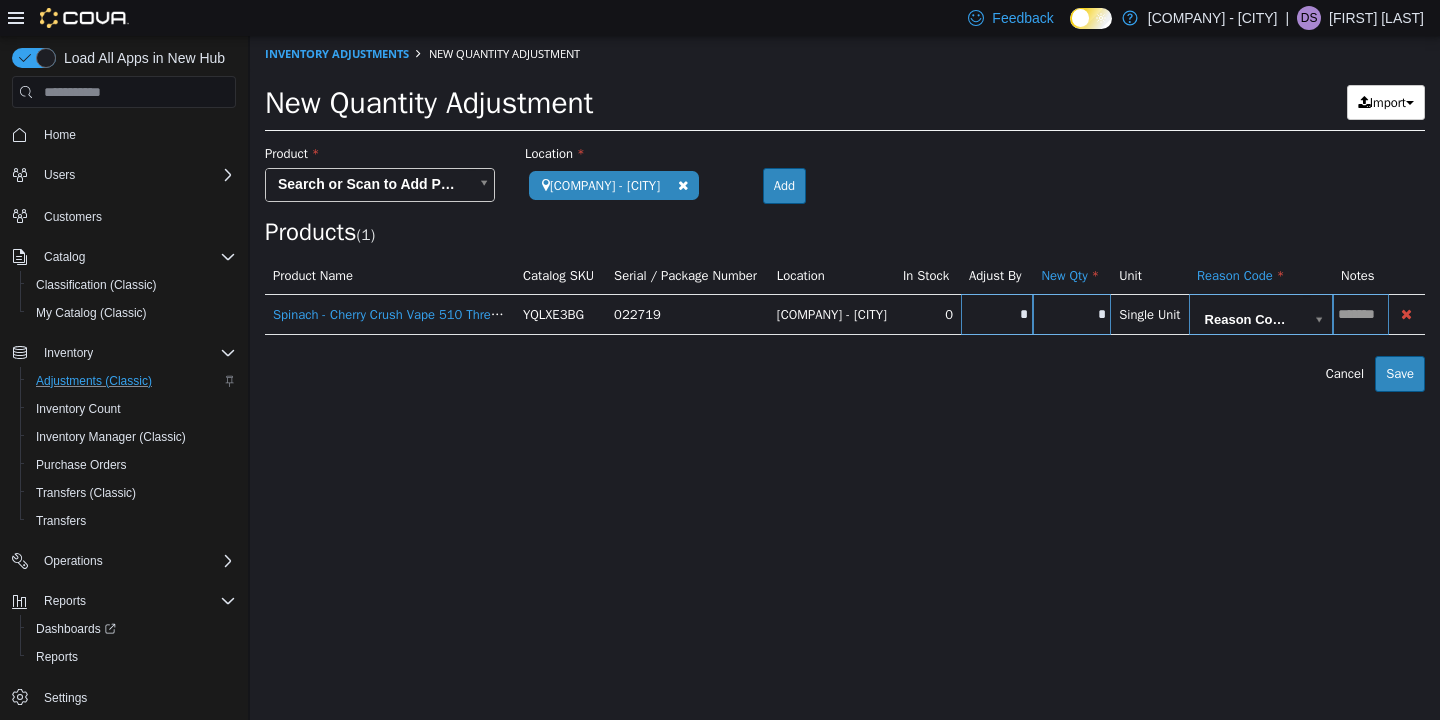 click on "*" at bounding box center [997, 314] 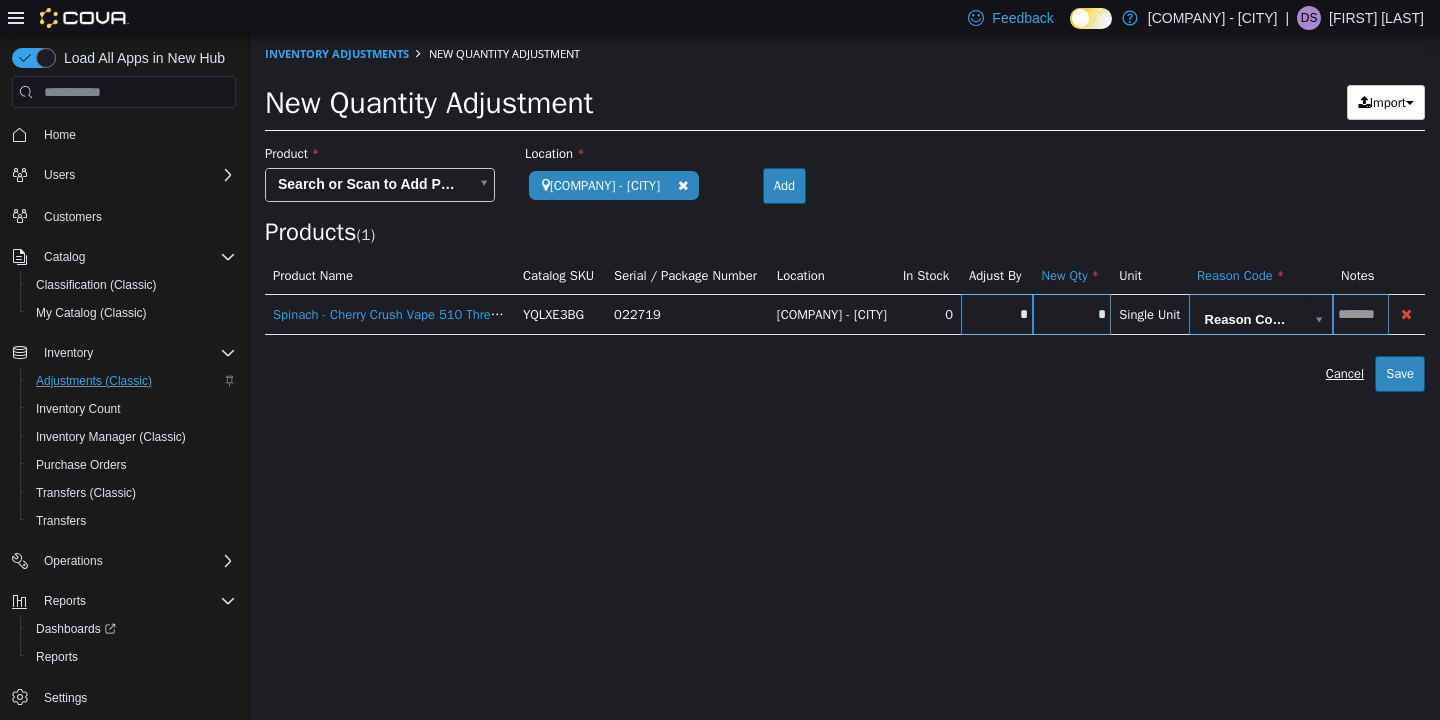 type on "*" 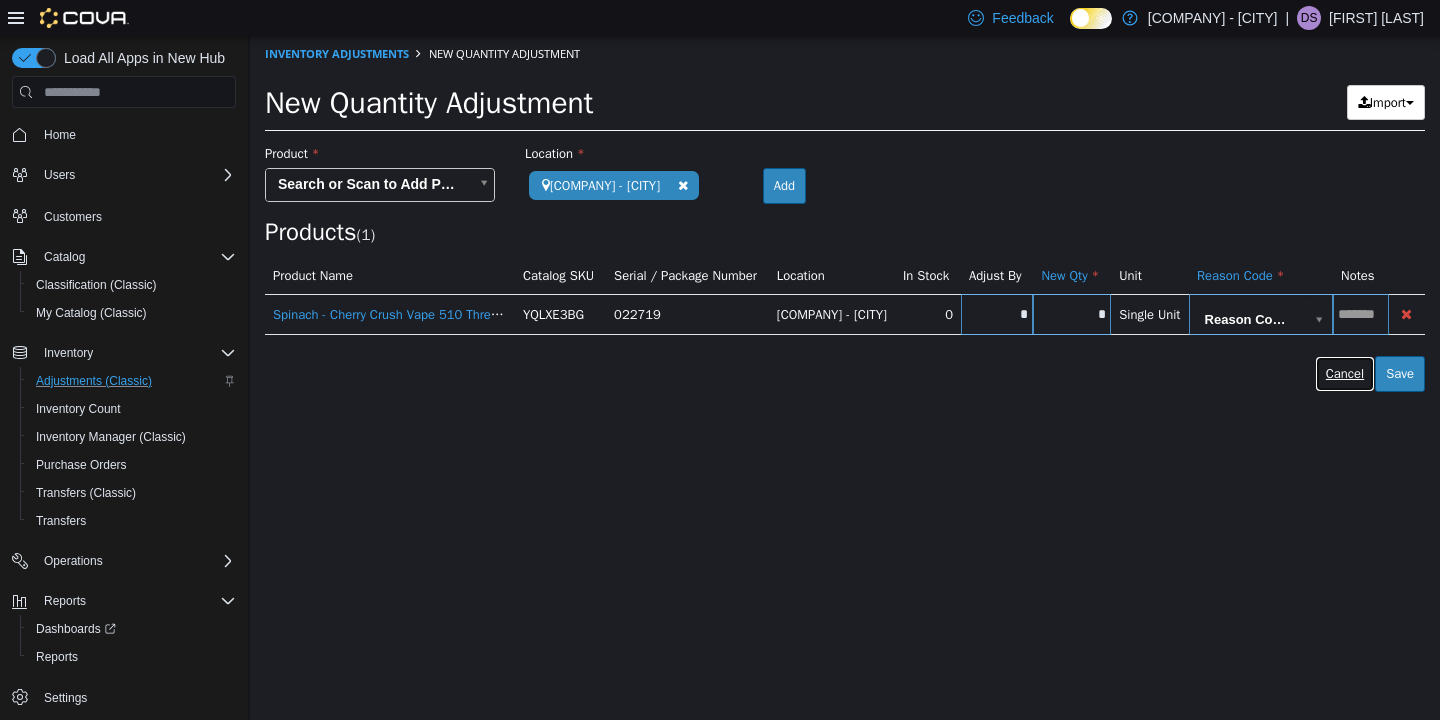 type on "*" 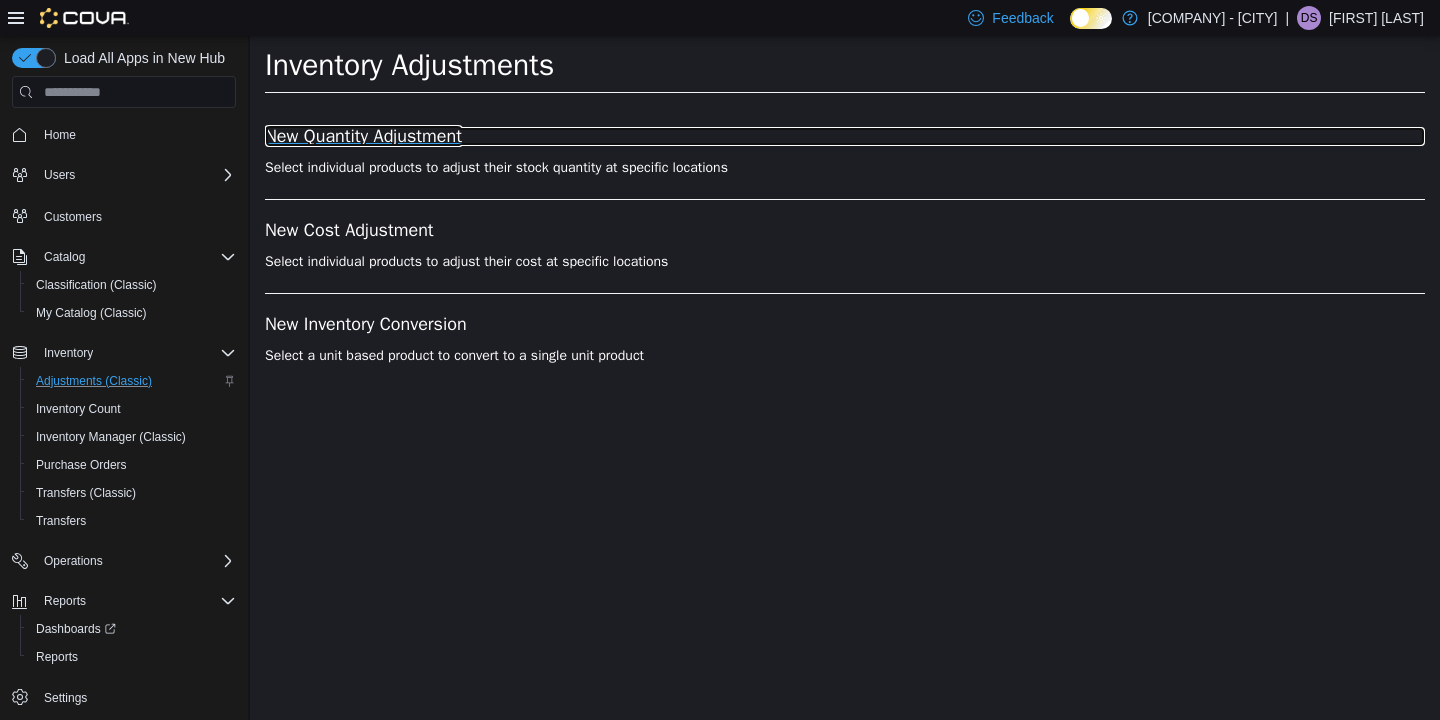 click on "New Quantity Adjustment" at bounding box center [845, 137] 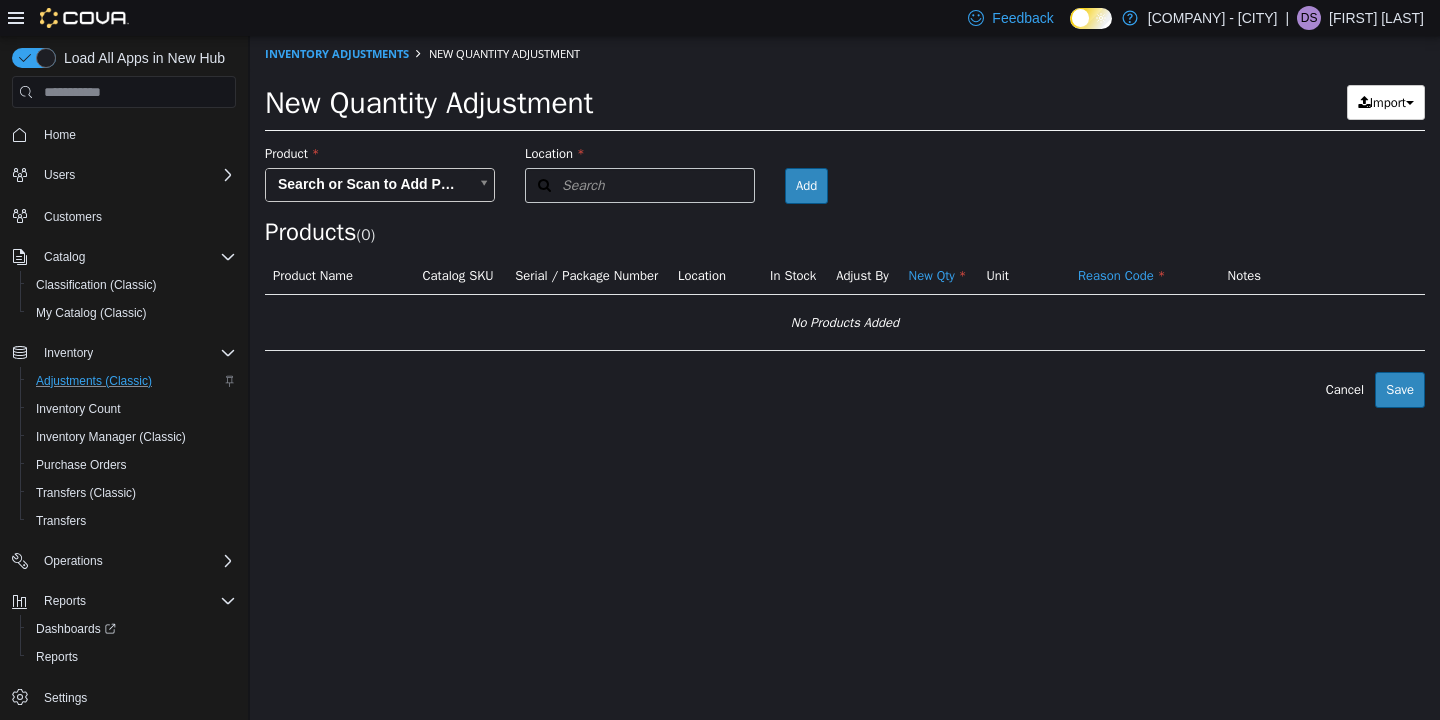 click on "×
Inventory Adjustments
New Quantity Adjustment
New Quantity Adjustment
Import  Inventory Export (.CSV) Package List (.TXT)
Product     Search or Scan to Add Product                             Location Search Type 3 or more characters or browse       [COMPANY] - [CITY]     (2)         Broadway             [COMPANY] - [CITY]         Room   Add Products  ( 0 ) Product Name Catalog SKU Serial / Package Number Location In Stock Adjust By New Qty Unit Reason Code Notes No Products Added Error saving adjustment please resolve the errors above. Cancel Save" at bounding box center [845, 222] 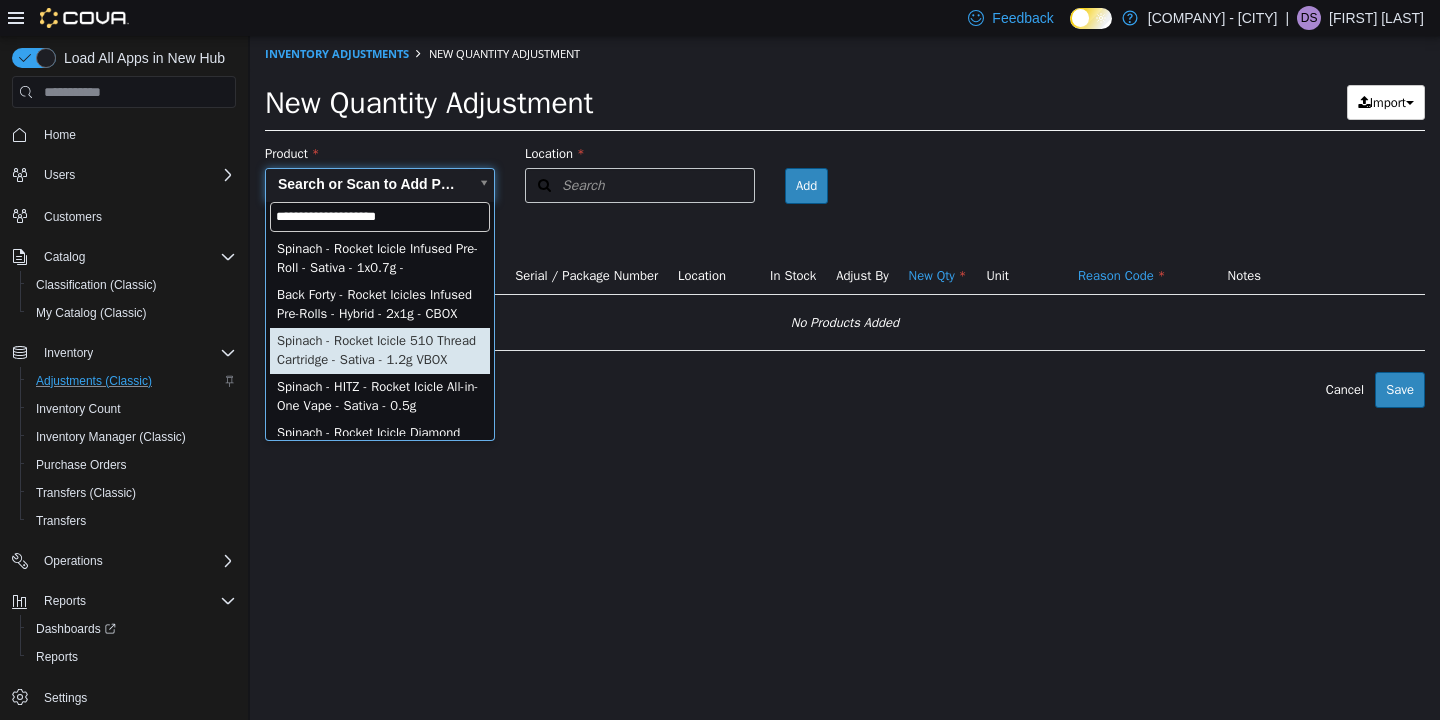 type on "**********" 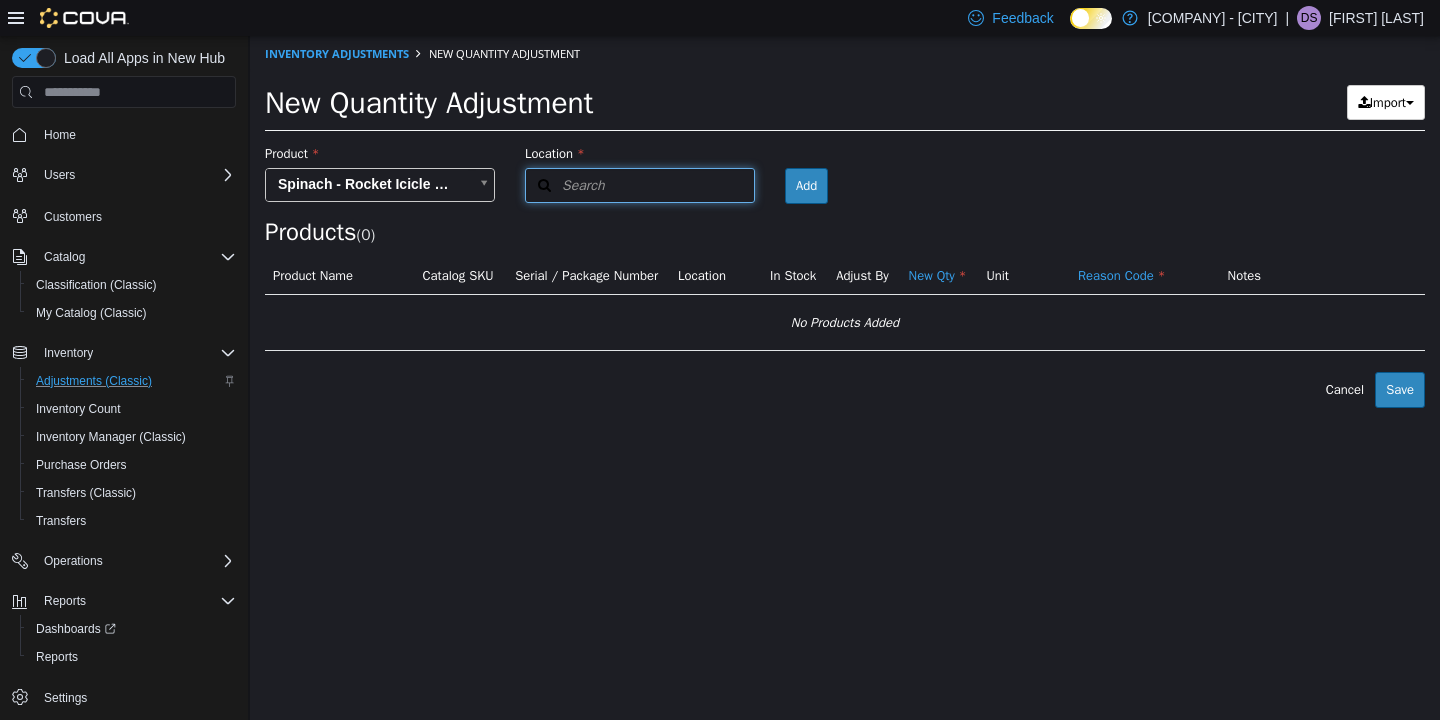 click on "Search" at bounding box center (640, 185) 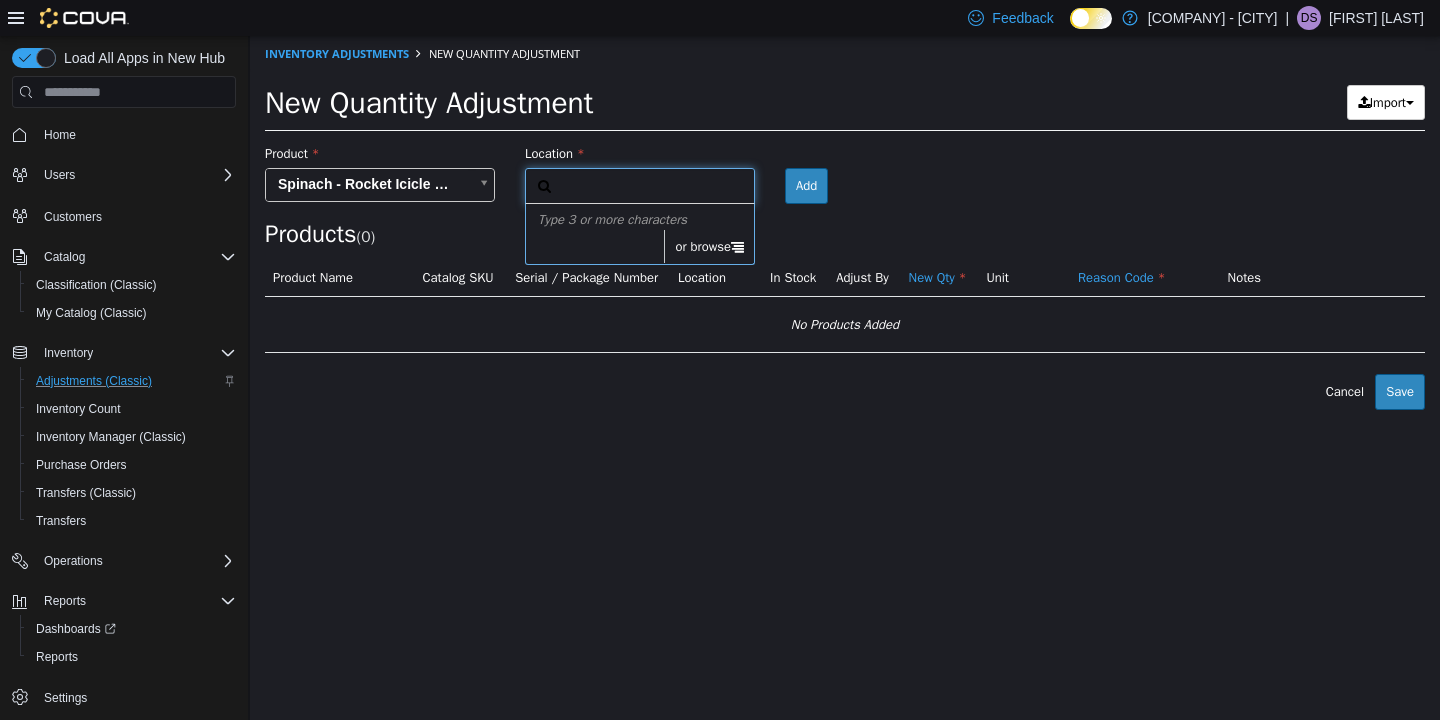 click on "or browse" at bounding box center [709, 247] 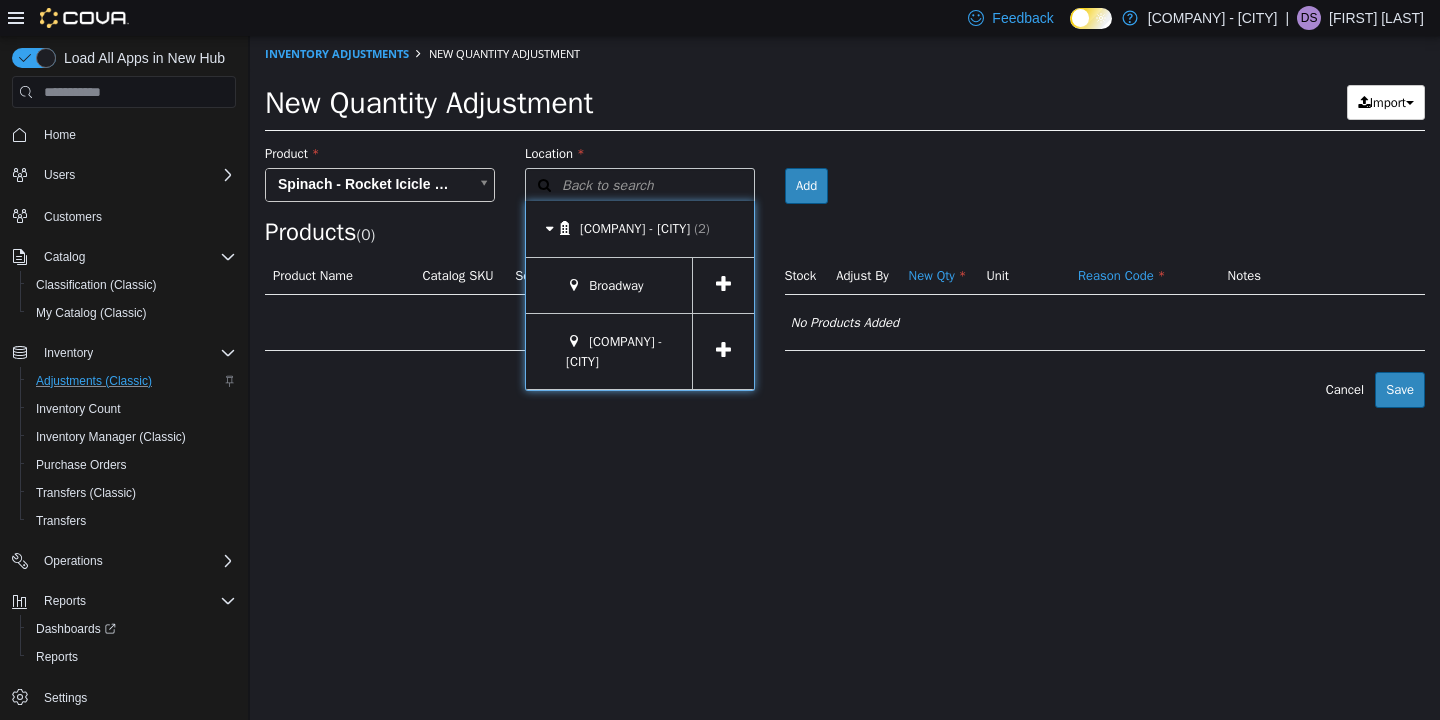 click at bounding box center (723, 351) 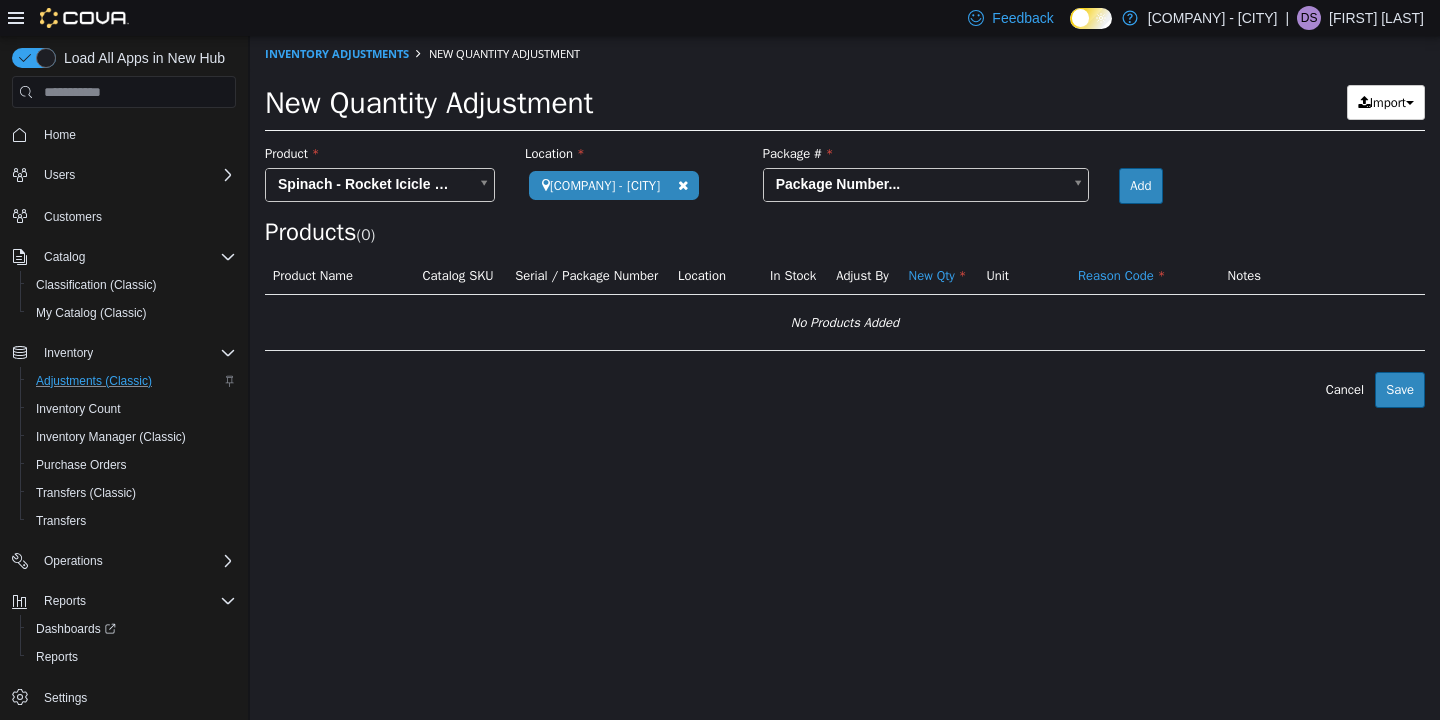 click on "**********" at bounding box center (845, 222) 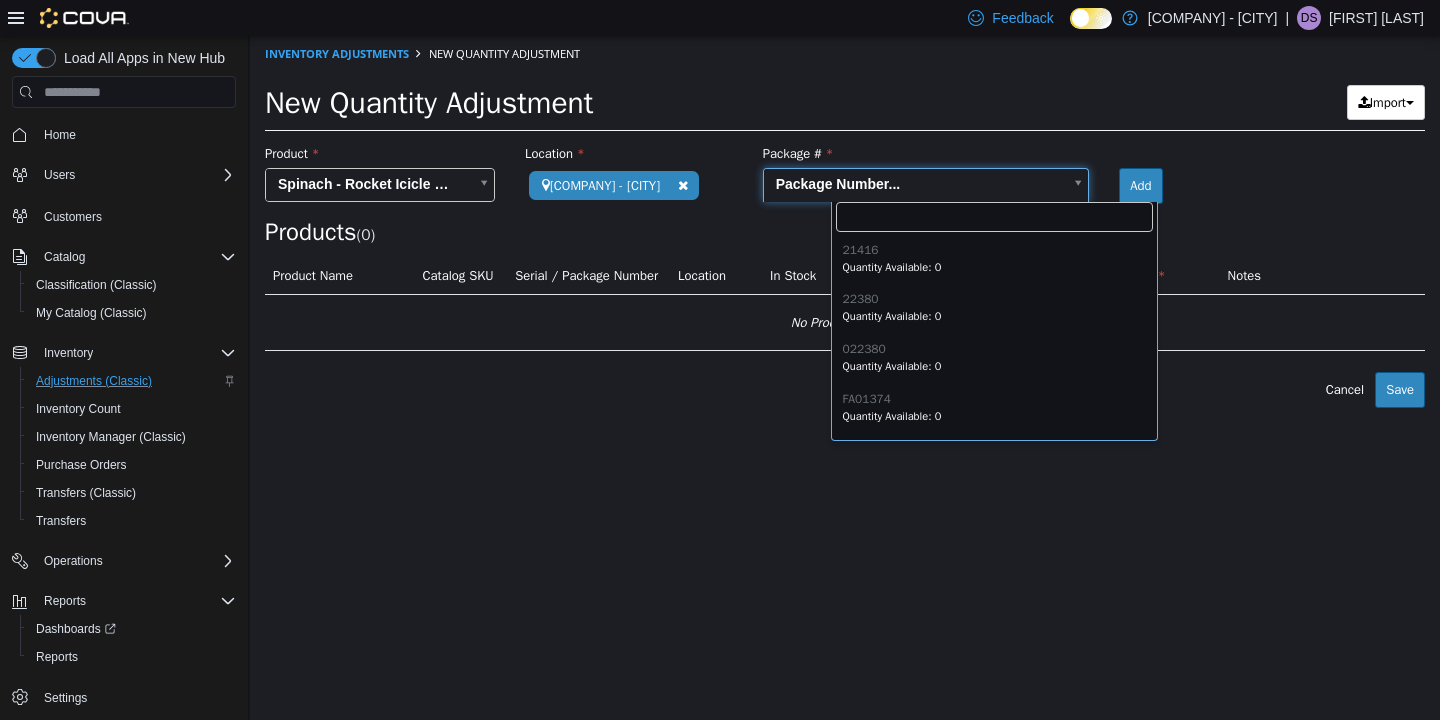 scroll, scrollTop: 48, scrollLeft: 0, axis: vertical 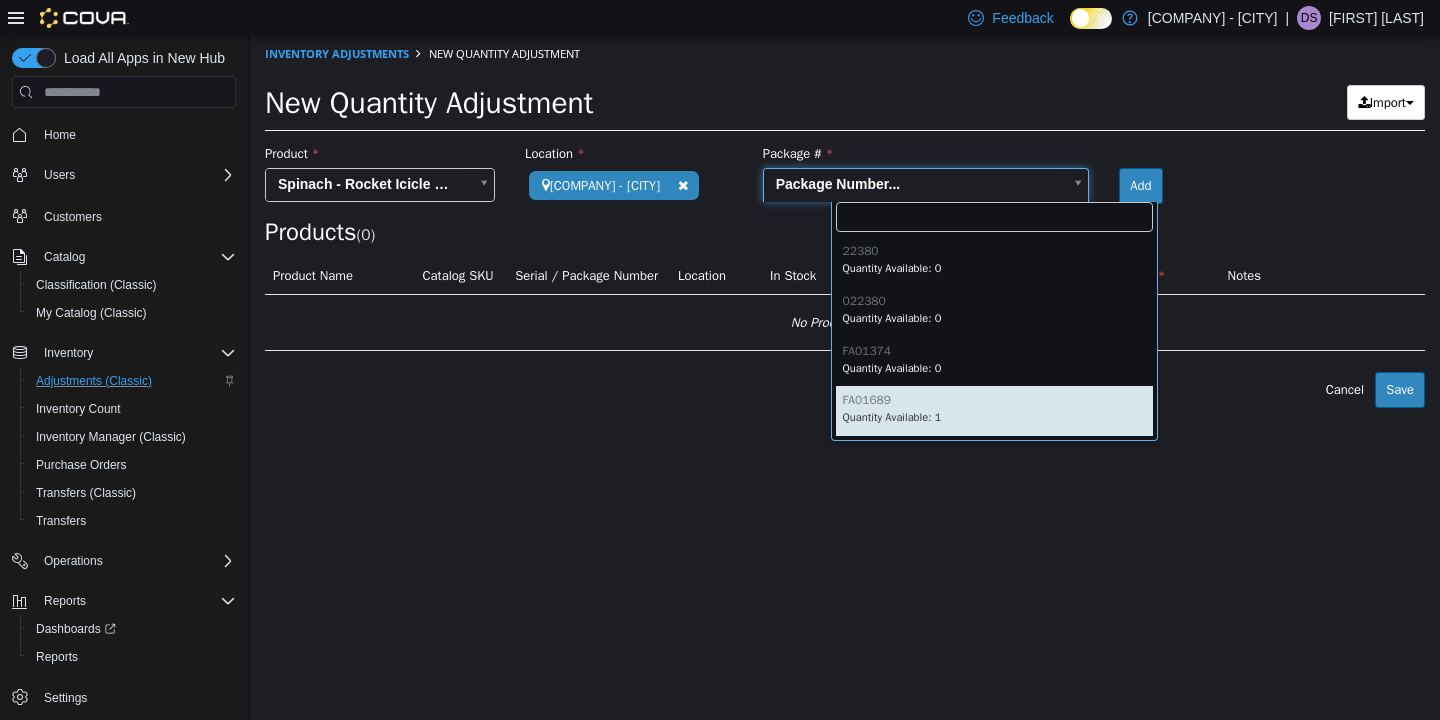 type on "*******" 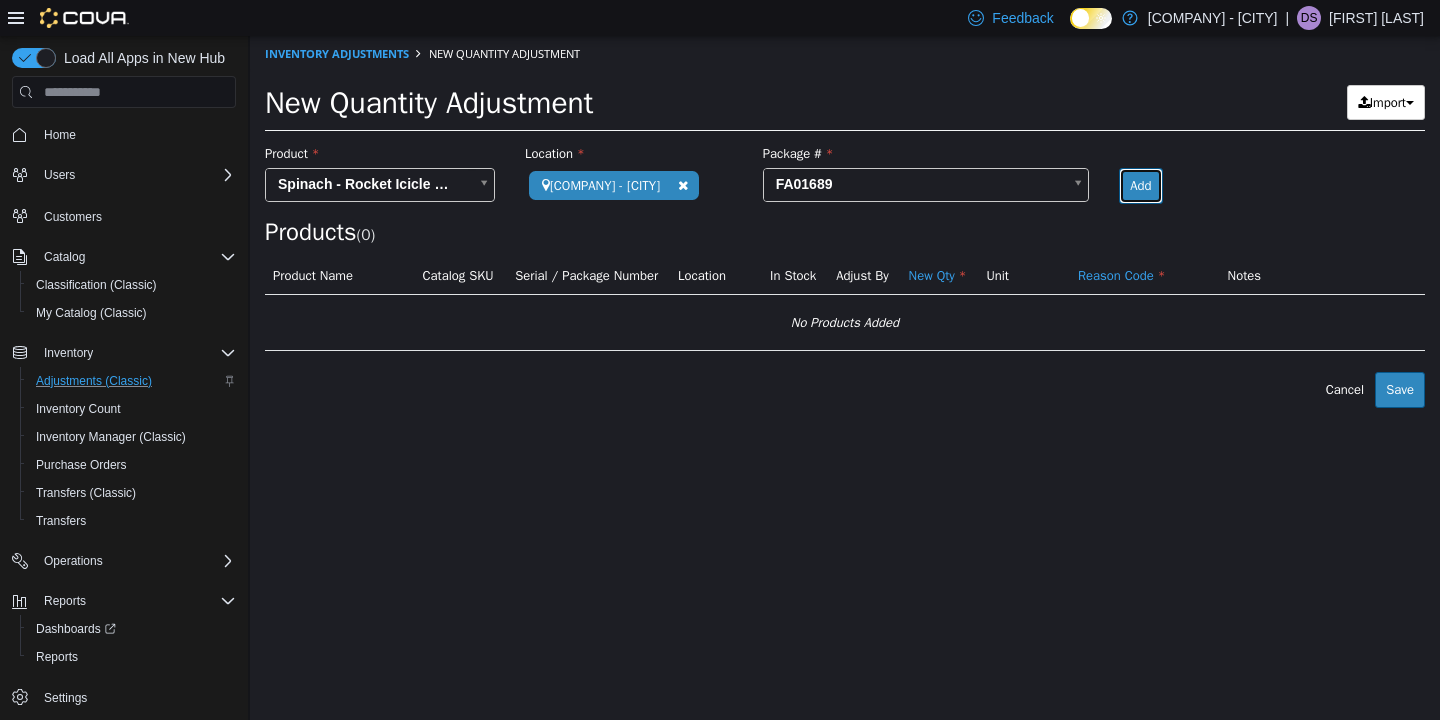 click on "Add" at bounding box center [1140, 186] 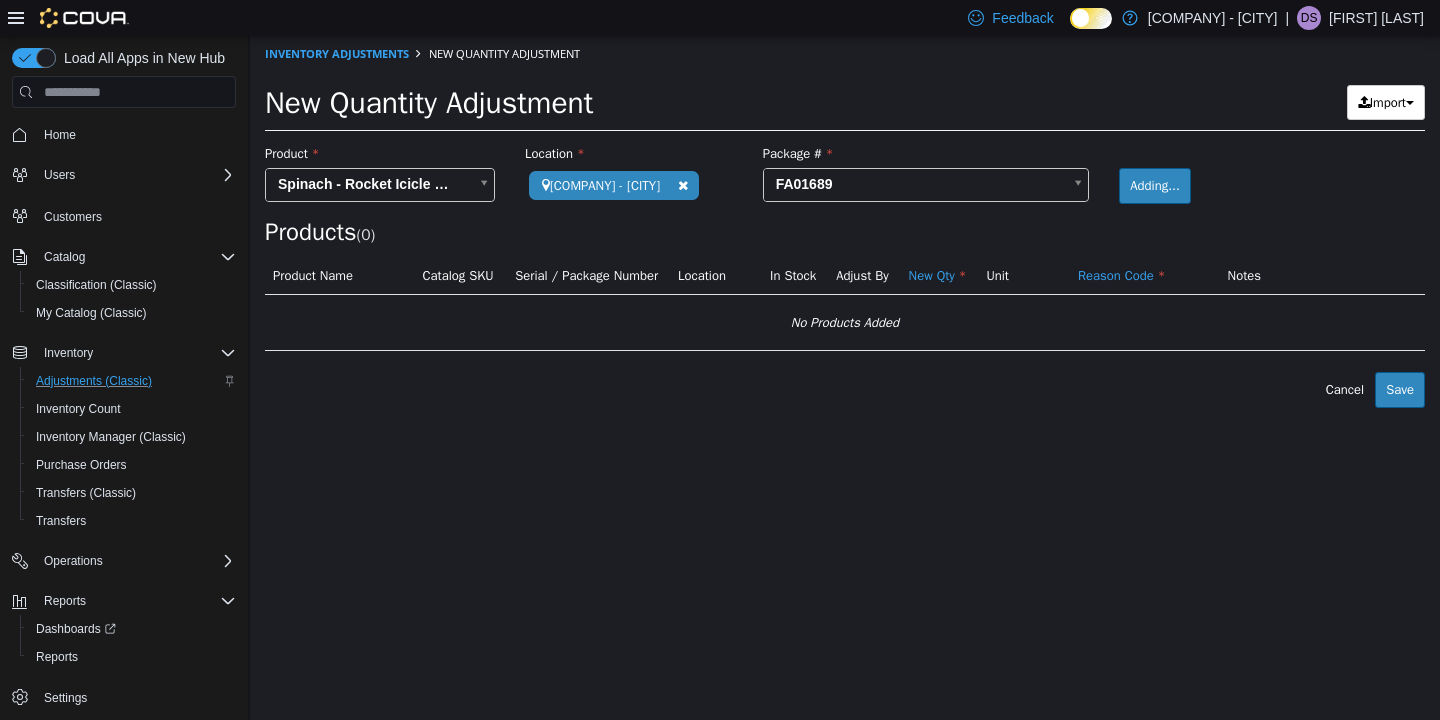 type 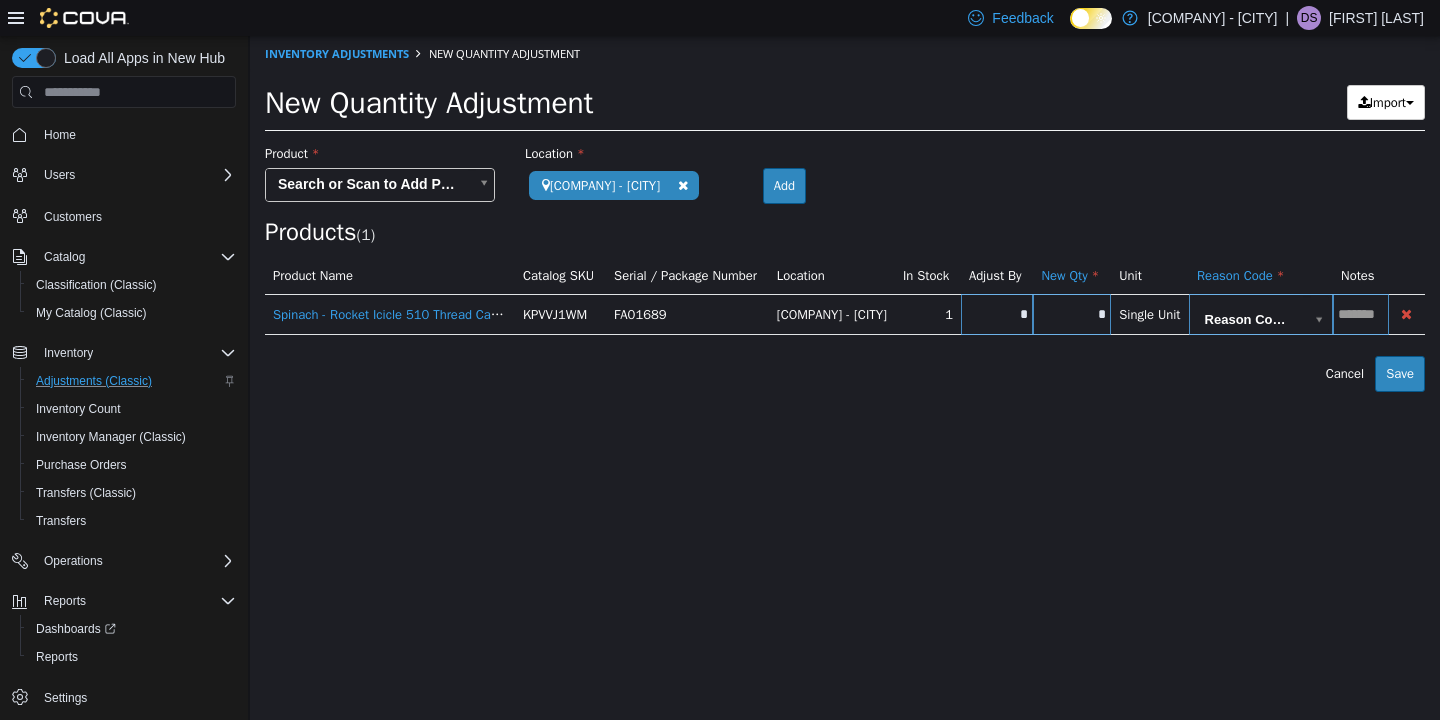 click on "*" at bounding box center [997, 314] 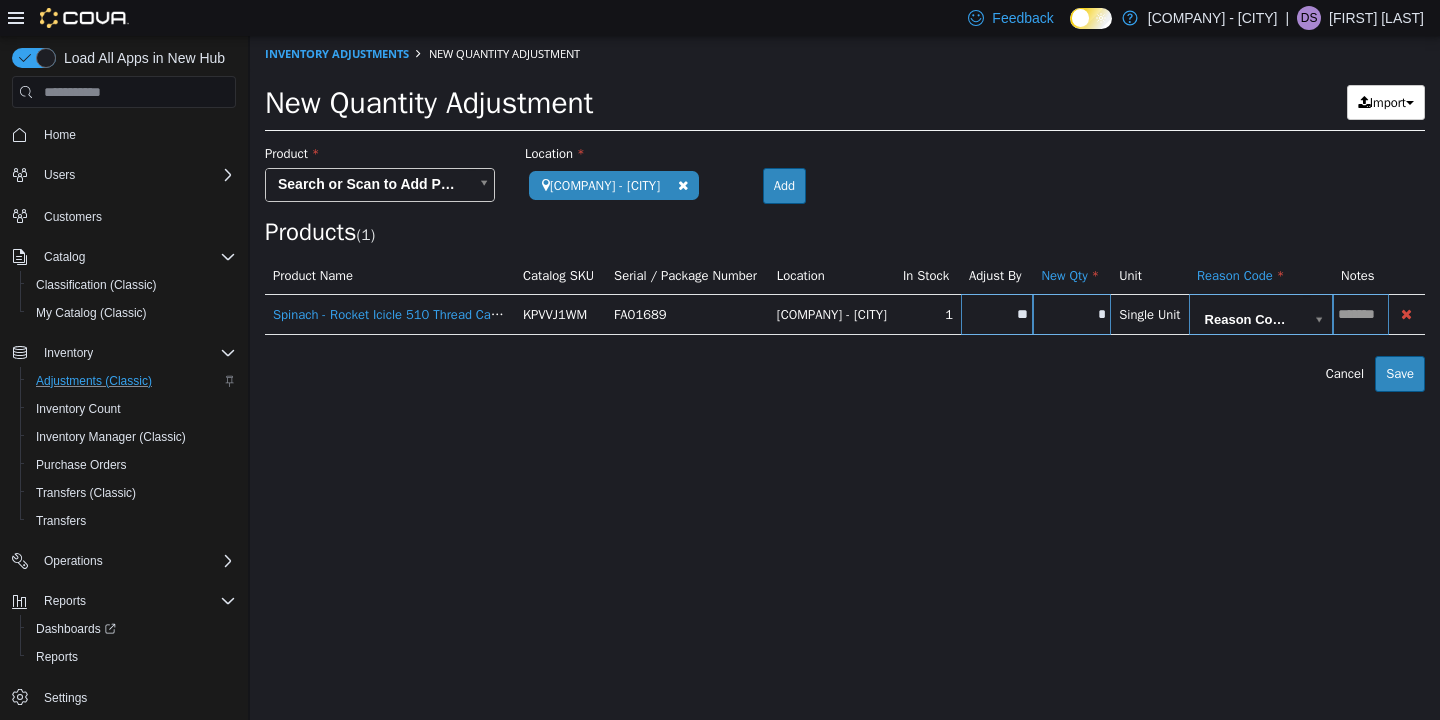 type on "**" 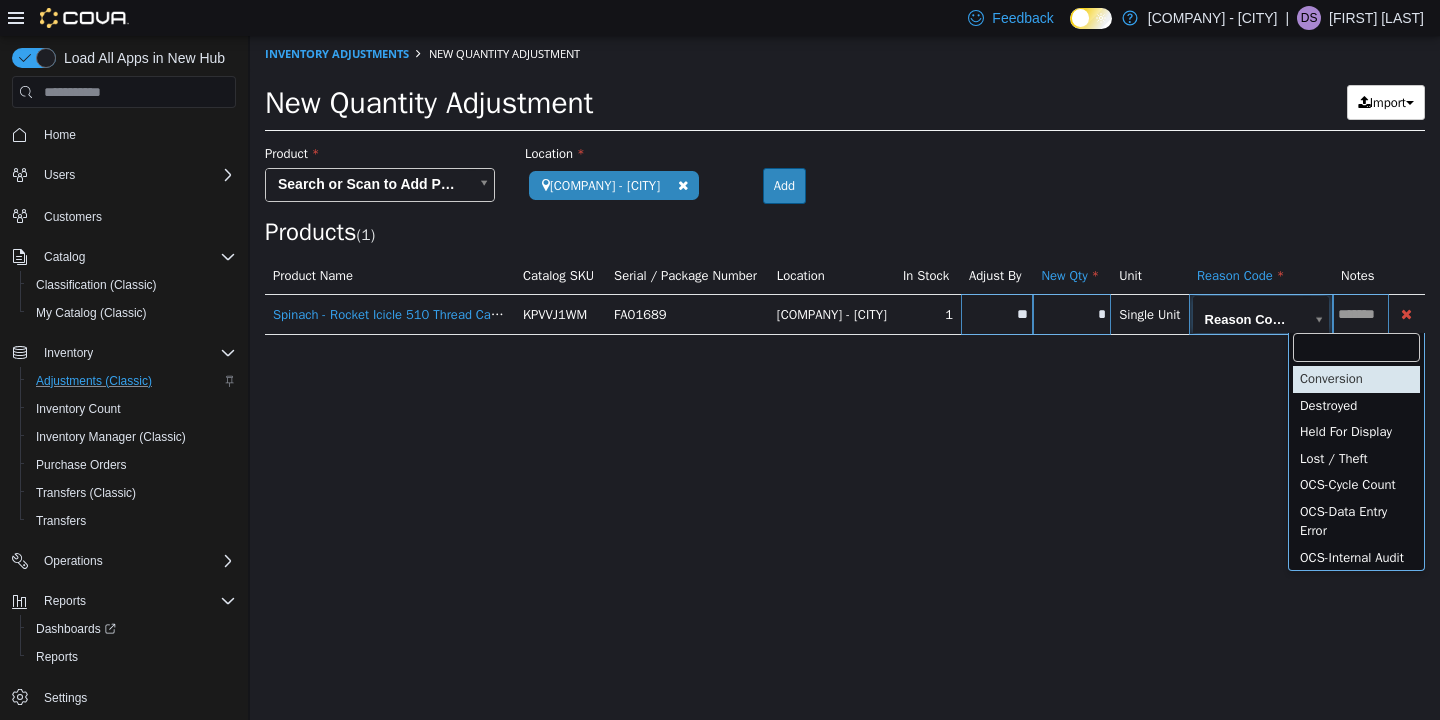 click on "**********" at bounding box center (845, 214) 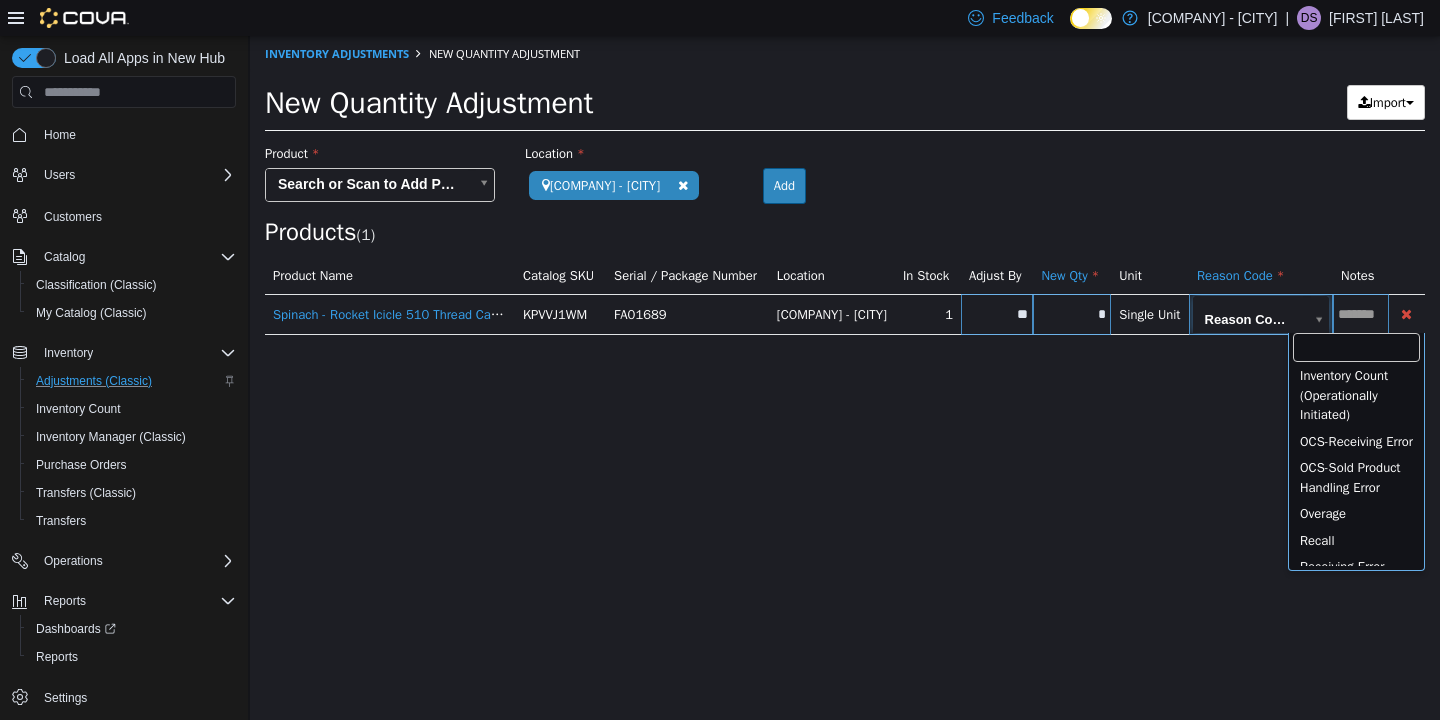 scroll, scrollTop: 550, scrollLeft: 0, axis: vertical 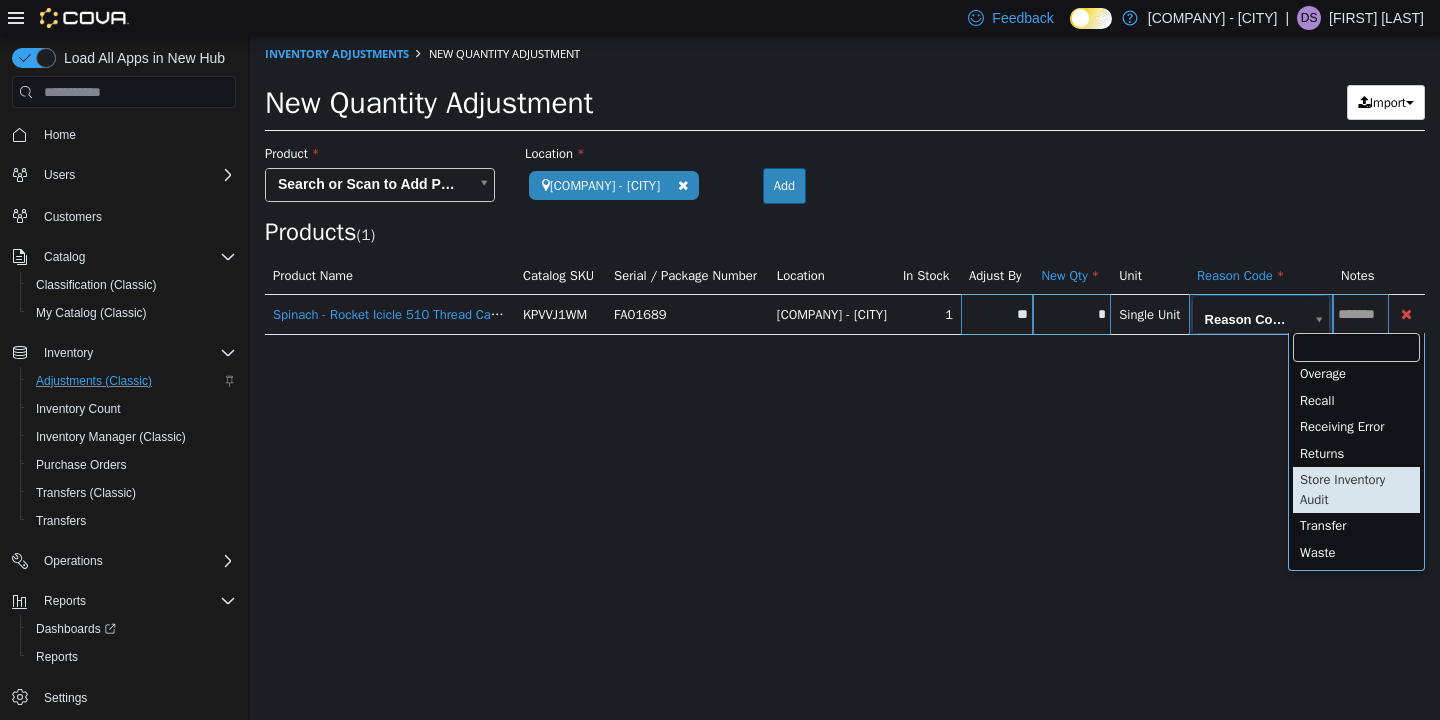 type on "**********" 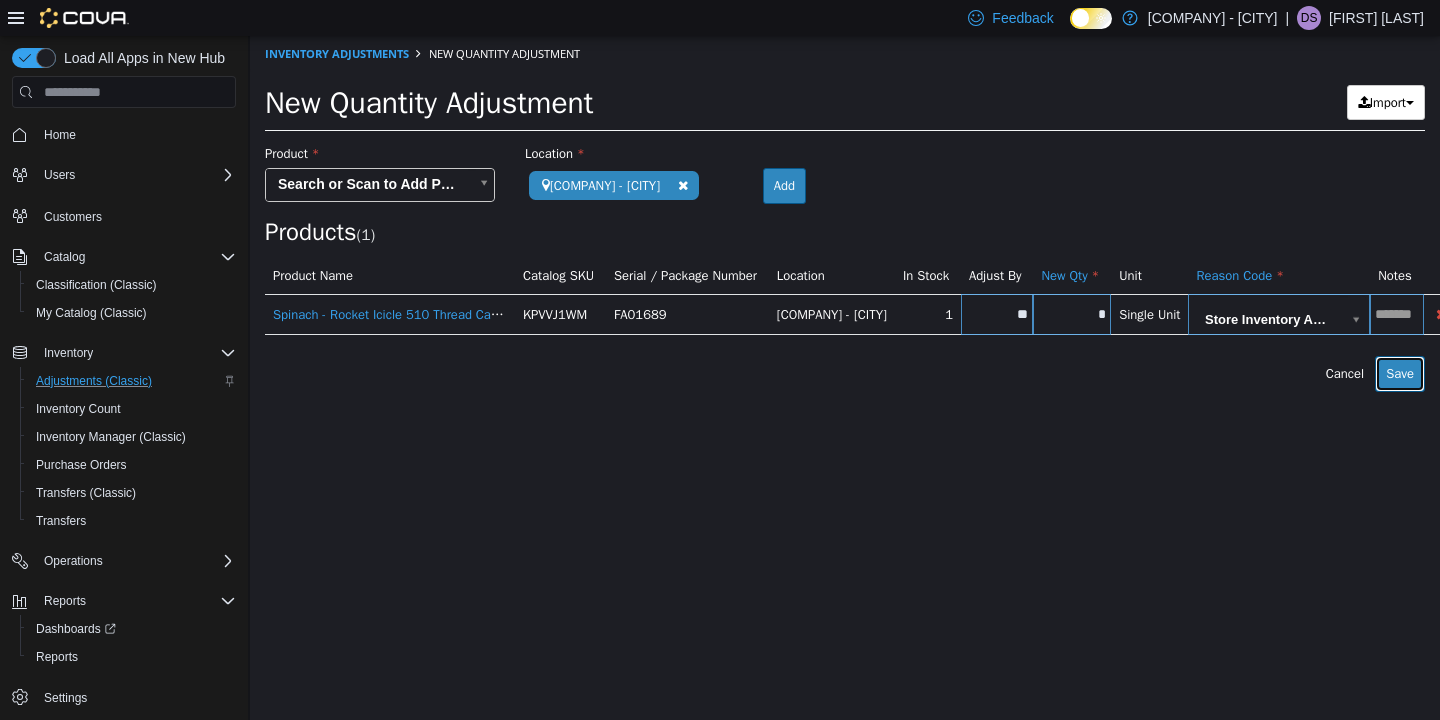 click on "Save" at bounding box center [1400, 374] 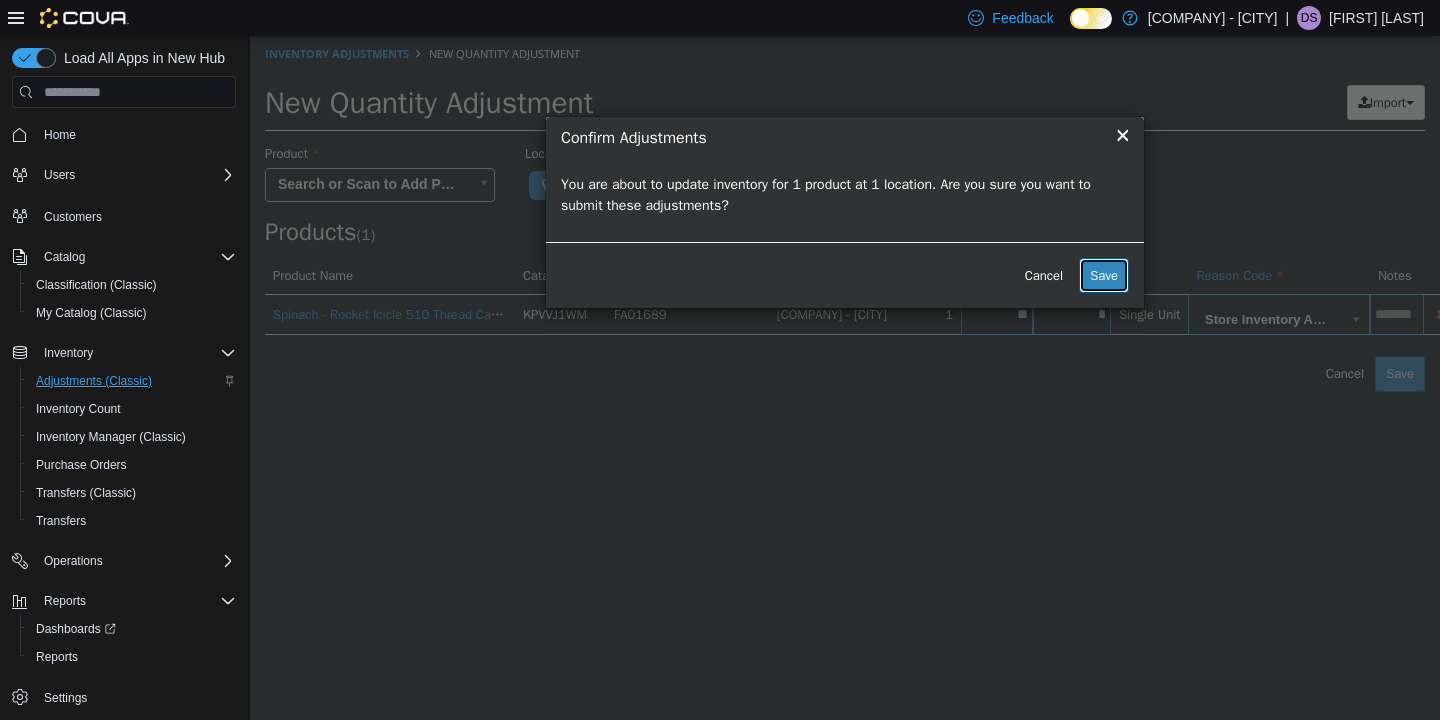 click on "Save" at bounding box center (1104, 276) 